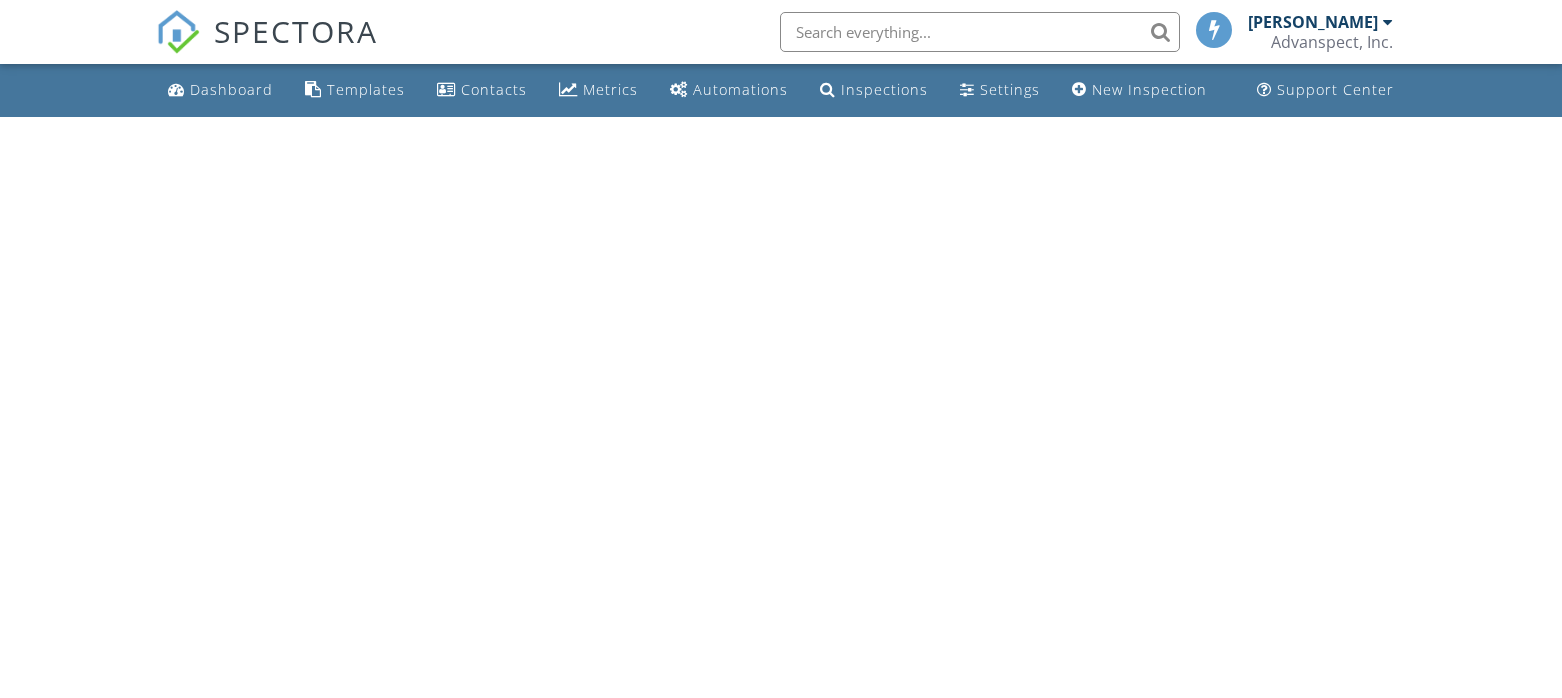 scroll, scrollTop: 0, scrollLeft: 0, axis: both 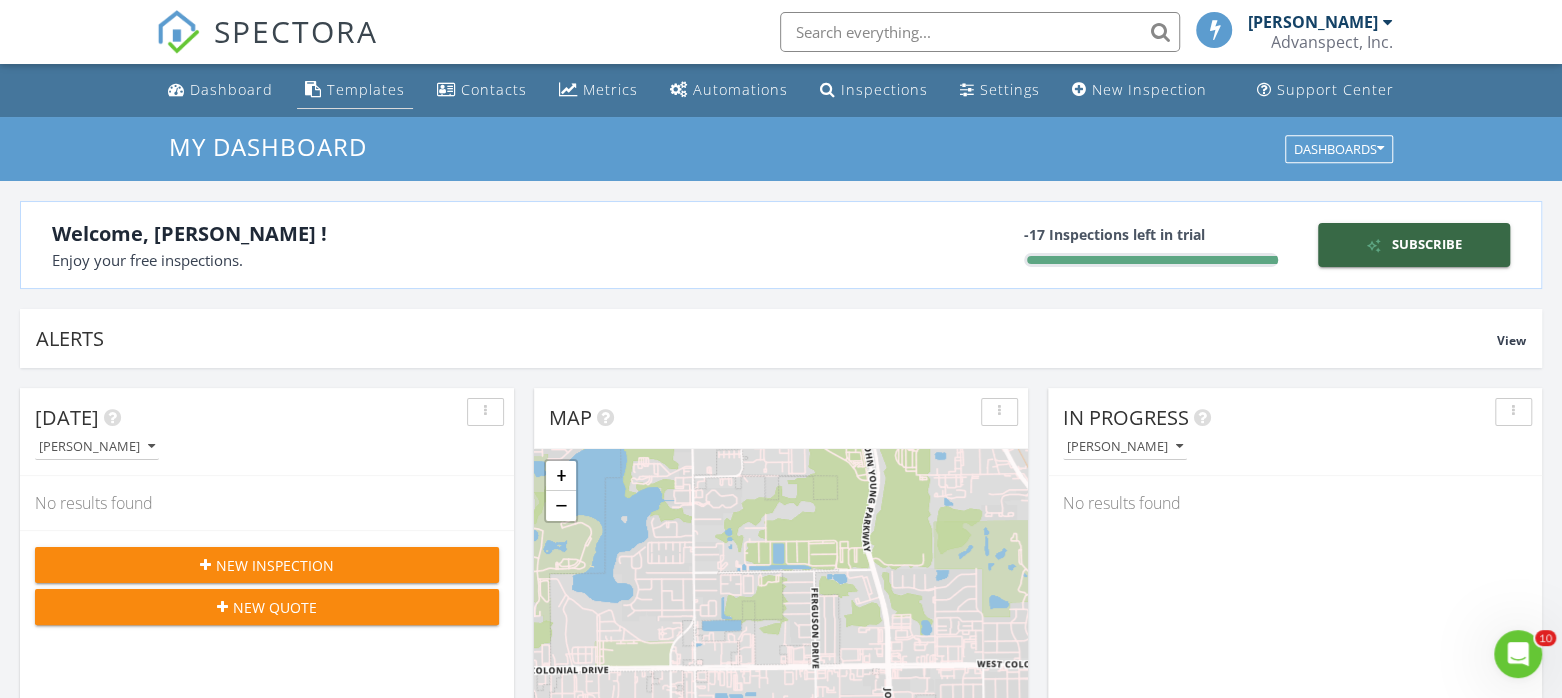 click on "Templates" at bounding box center [366, 89] 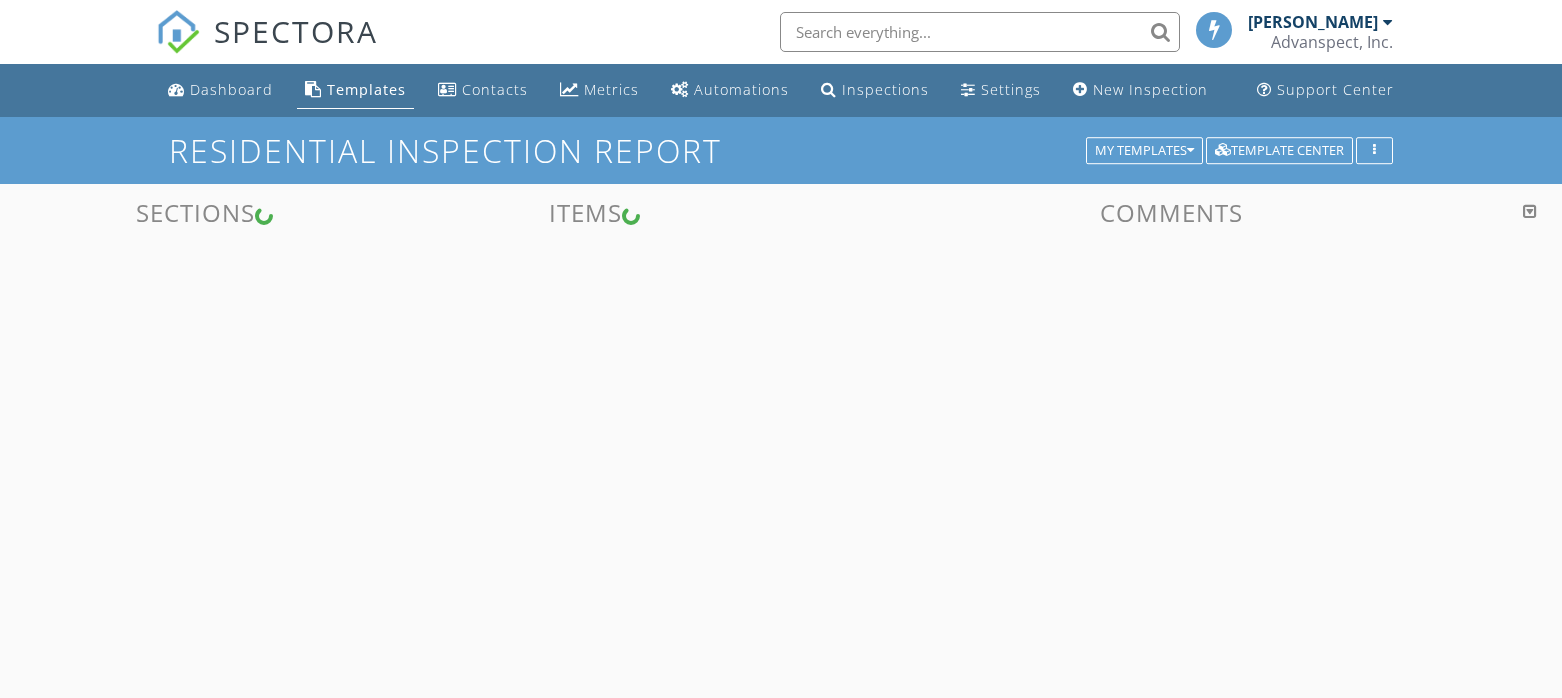 scroll, scrollTop: 0, scrollLeft: 0, axis: both 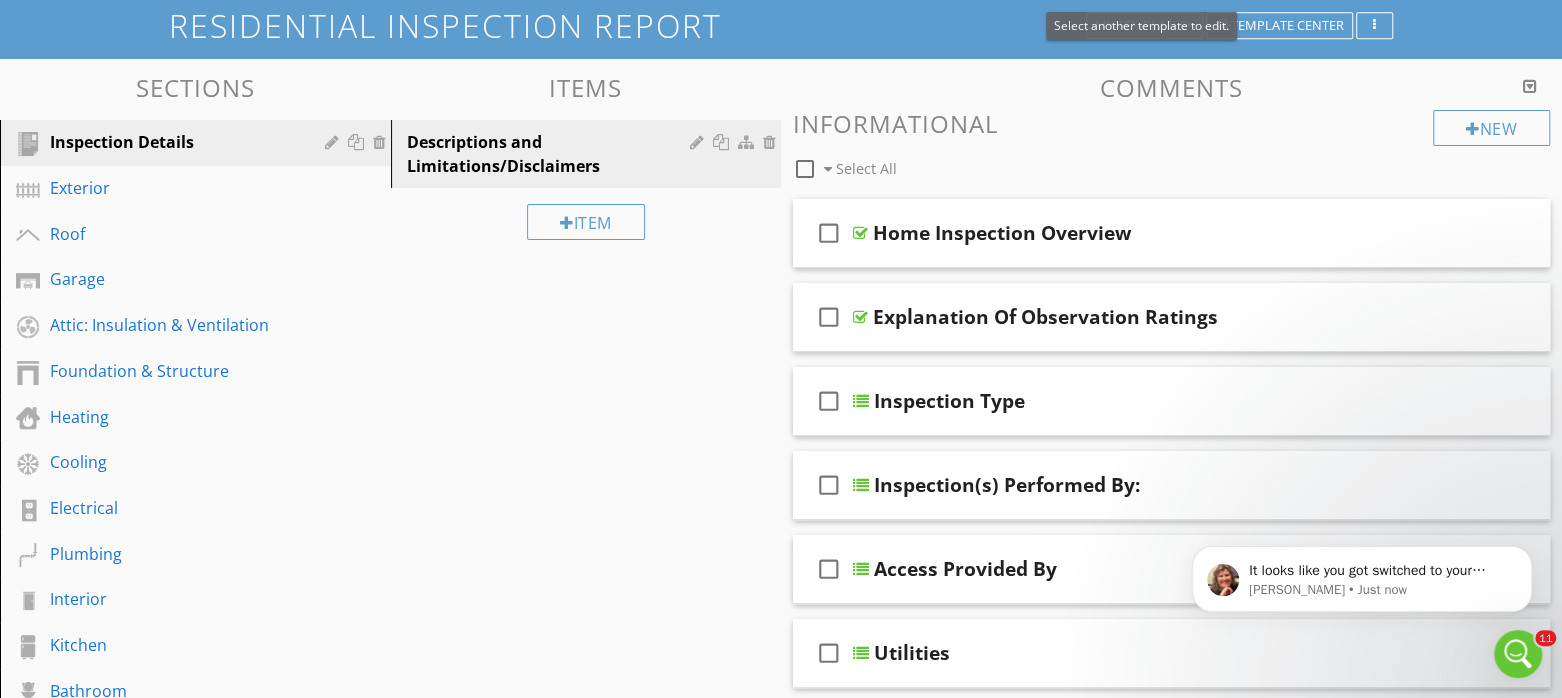click on "Select another template to edit." at bounding box center (1141, 25) 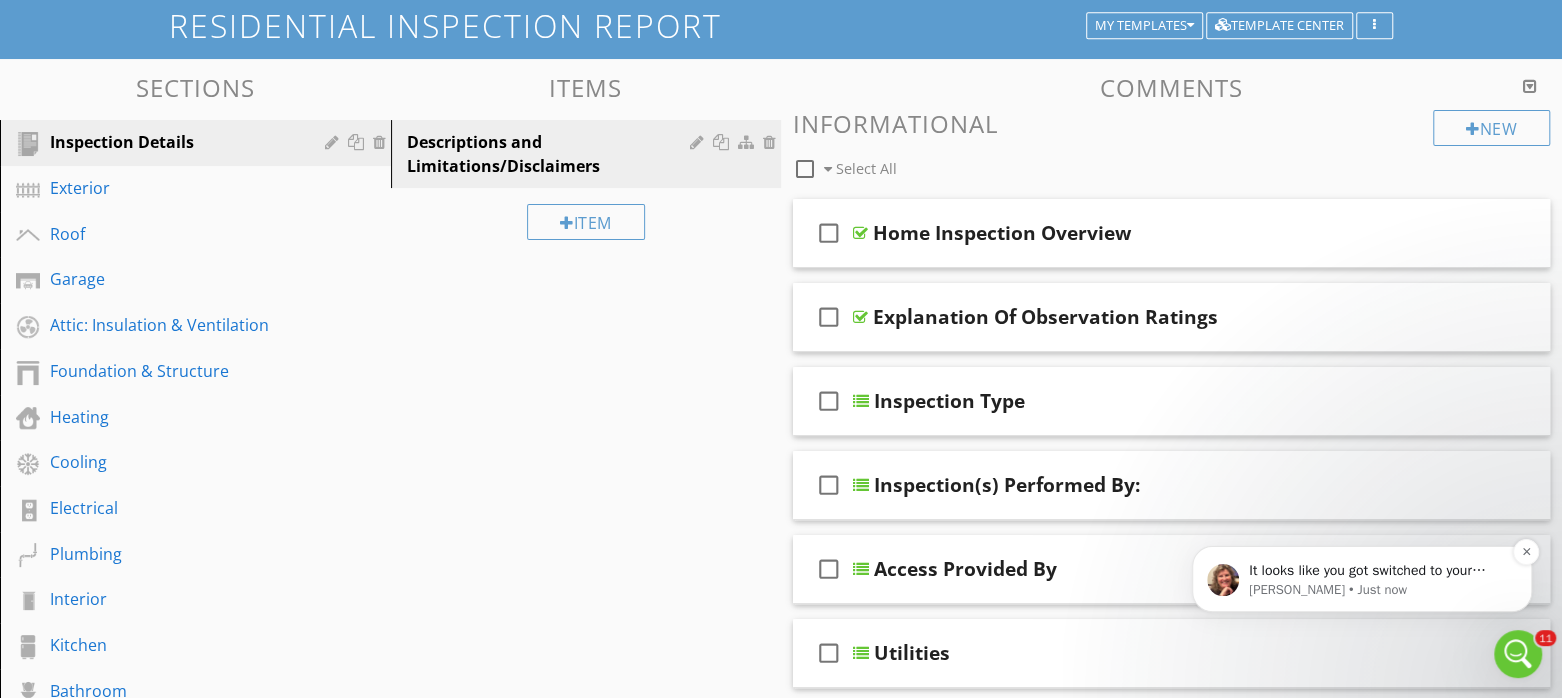 click on "It looks like you got switched to your buyer profile." at bounding box center [1378, 571] 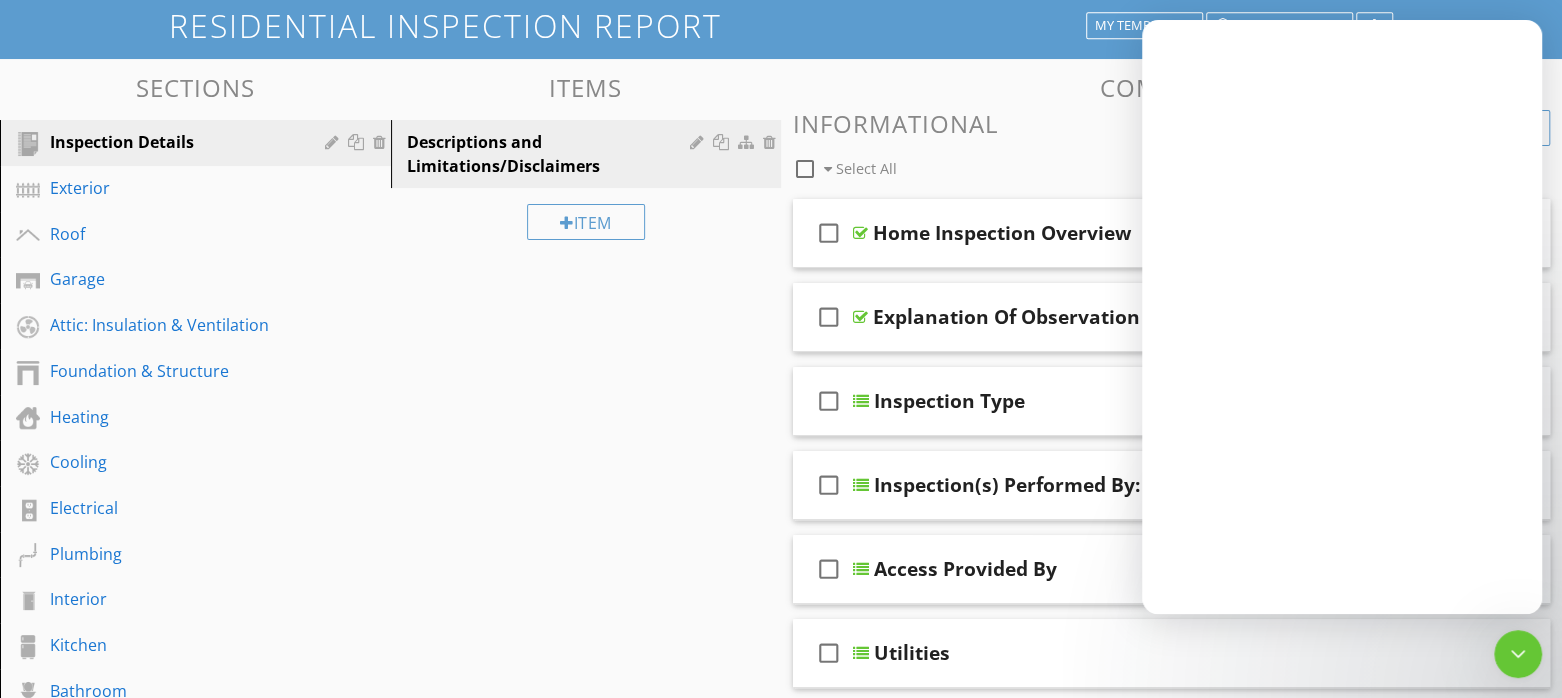 scroll, scrollTop: 0, scrollLeft: 0, axis: both 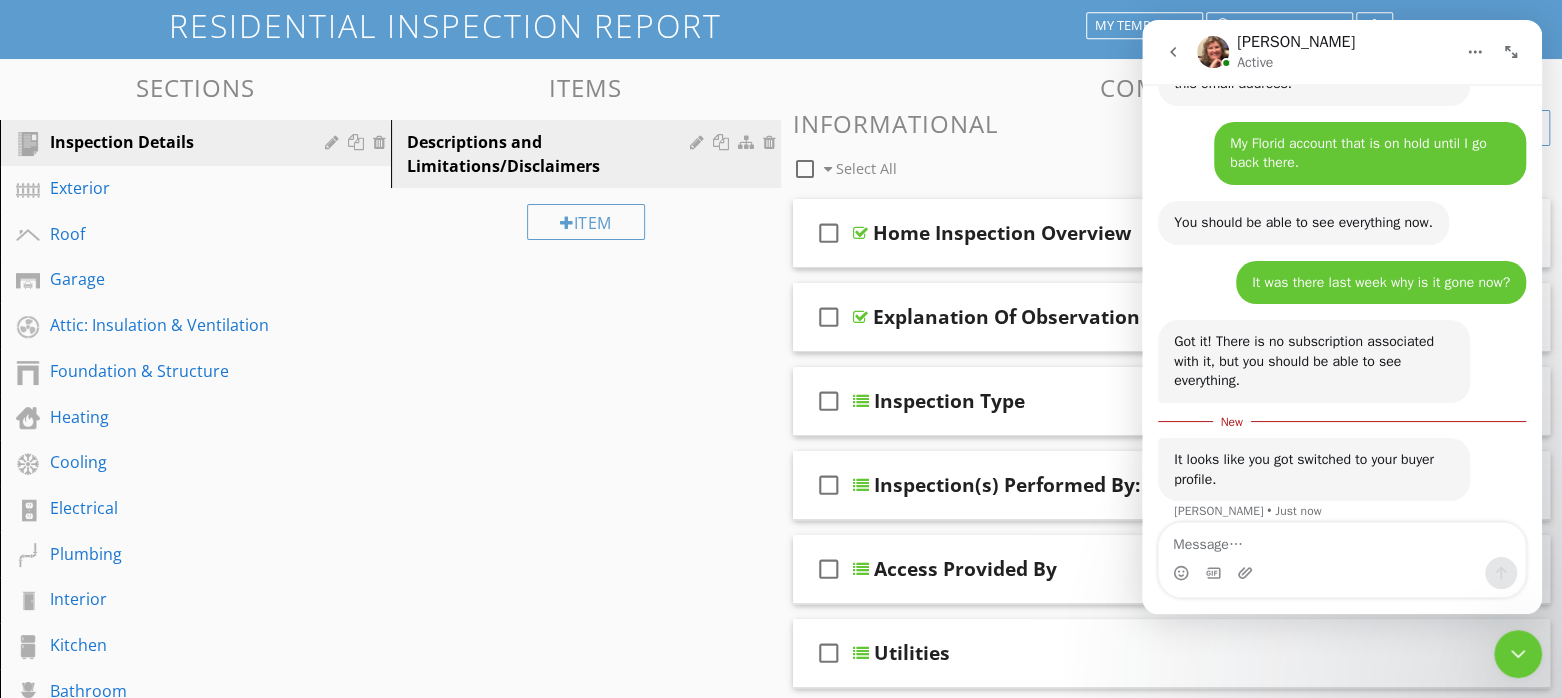 click at bounding box center [1342, 540] 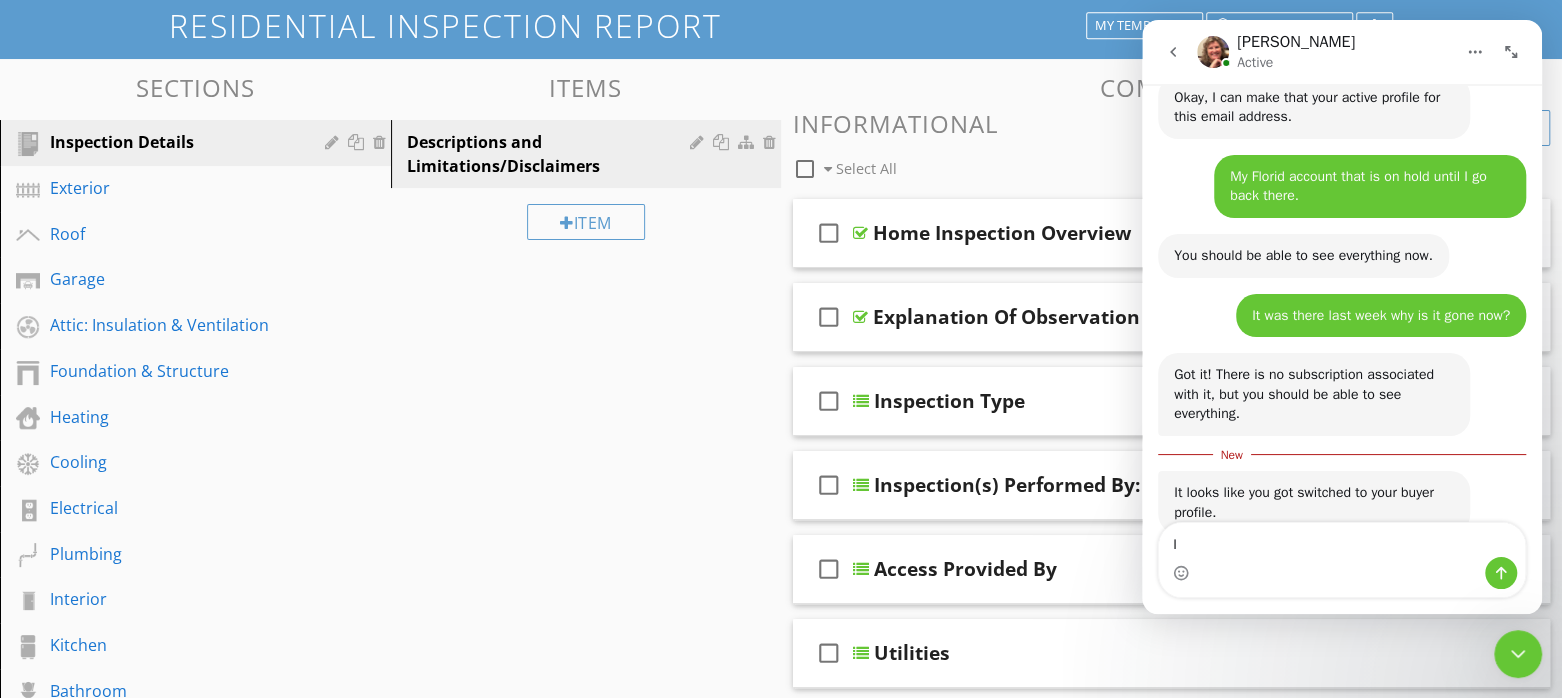type on "I" 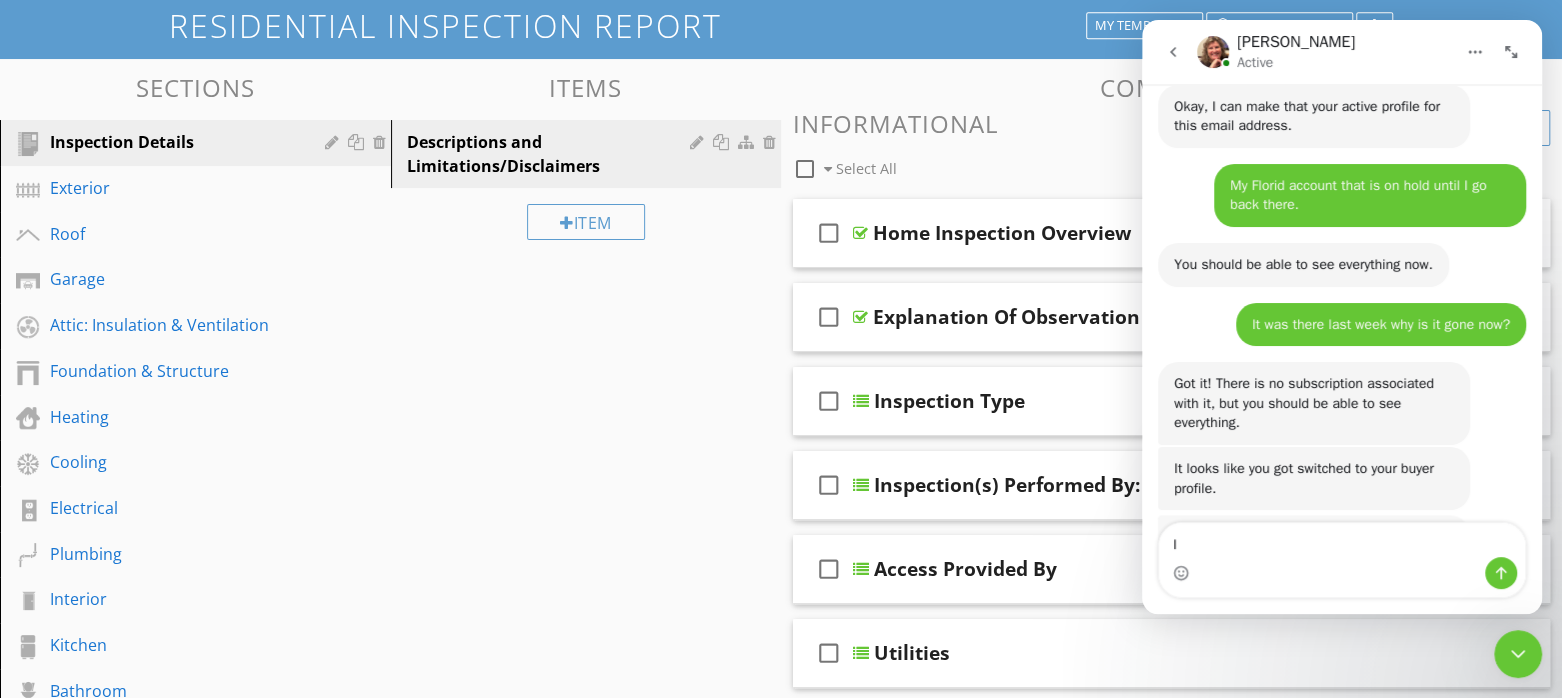 scroll, scrollTop: 8053, scrollLeft: 0, axis: vertical 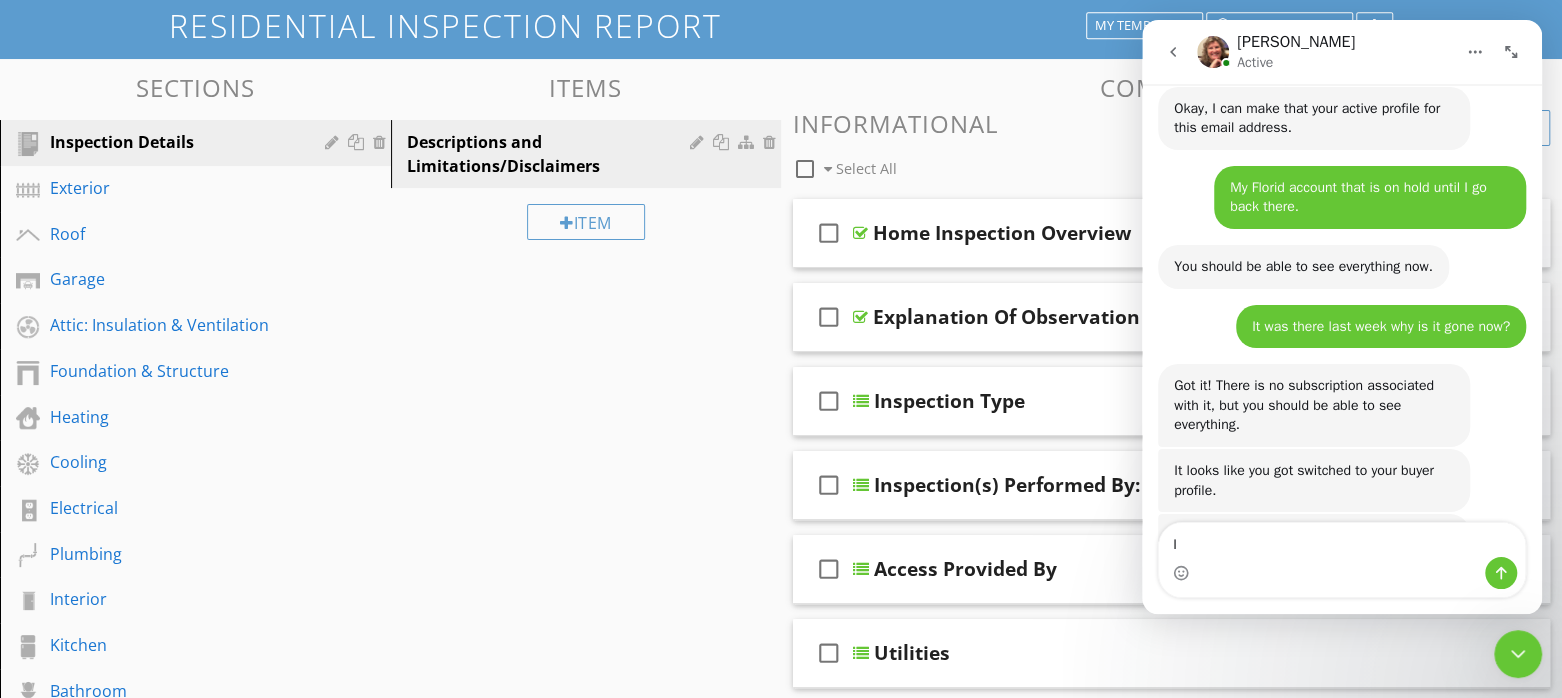type on "I" 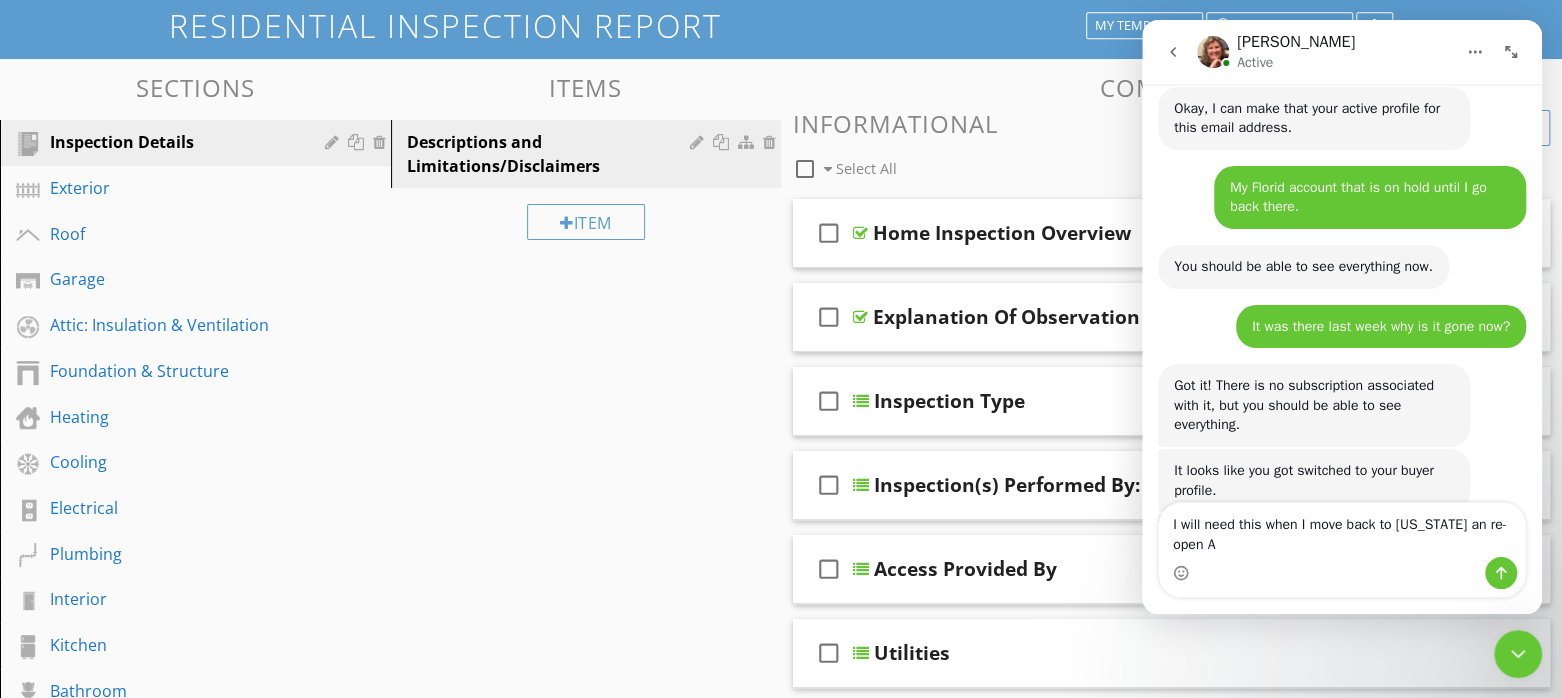 scroll, scrollTop: 8073, scrollLeft: 0, axis: vertical 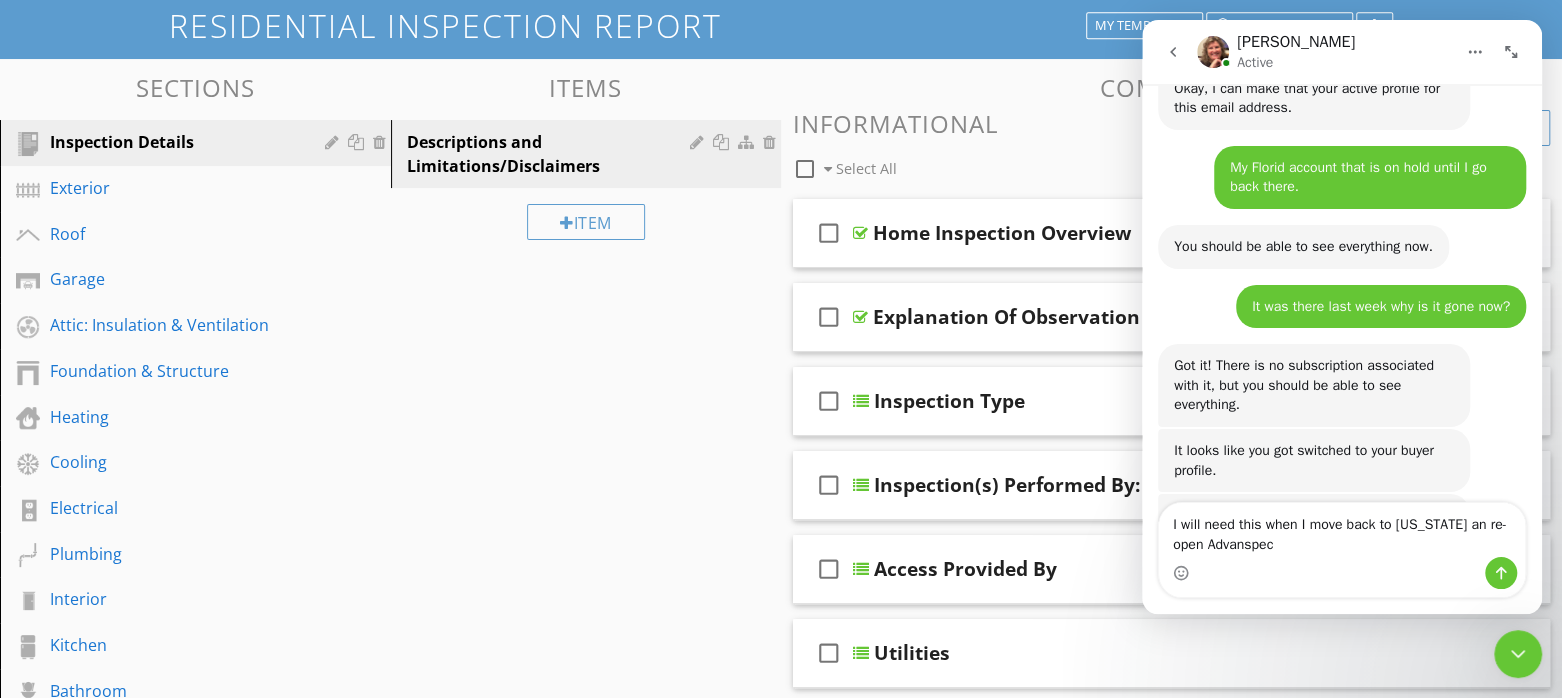 type on "I will need this when I move back to Florida an re-open Advanspect" 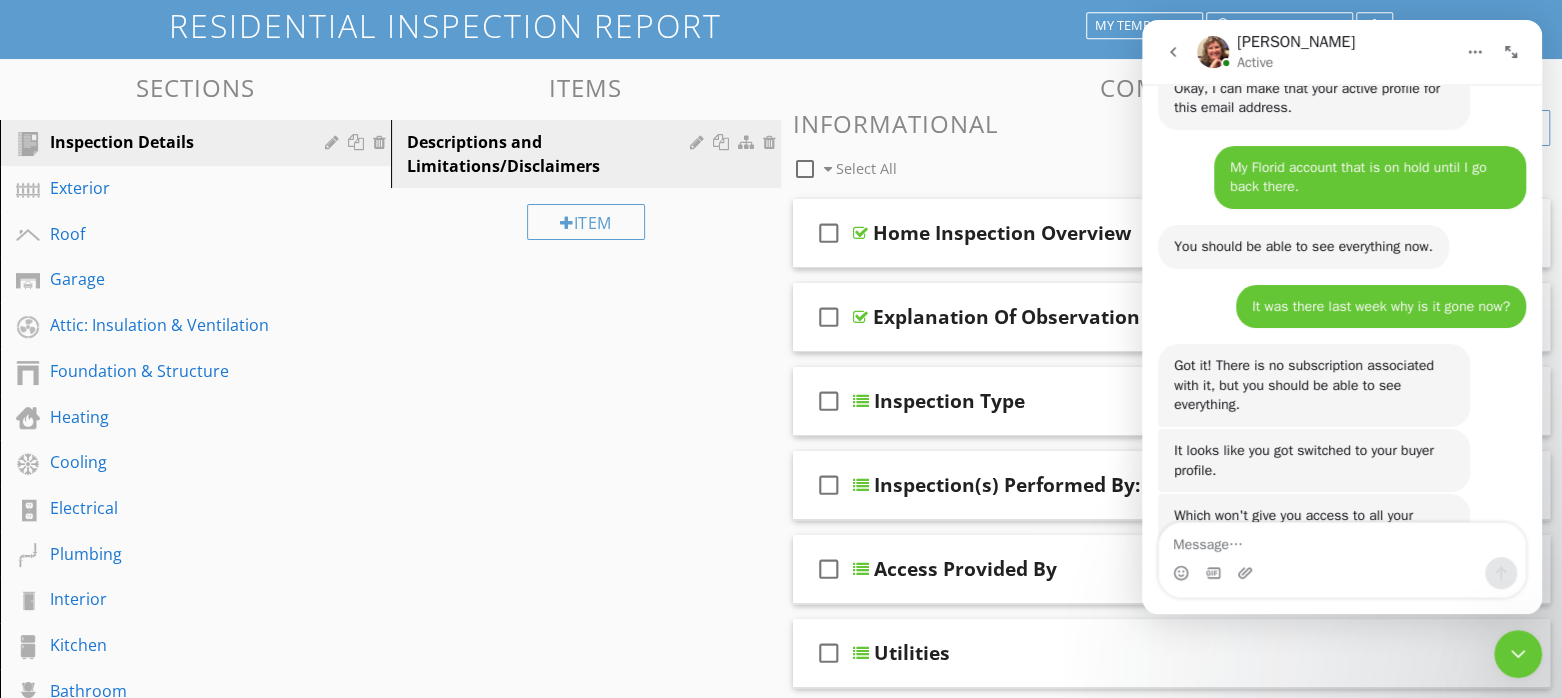 scroll, scrollTop: 8132, scrollLeft: 0, axis: vertical 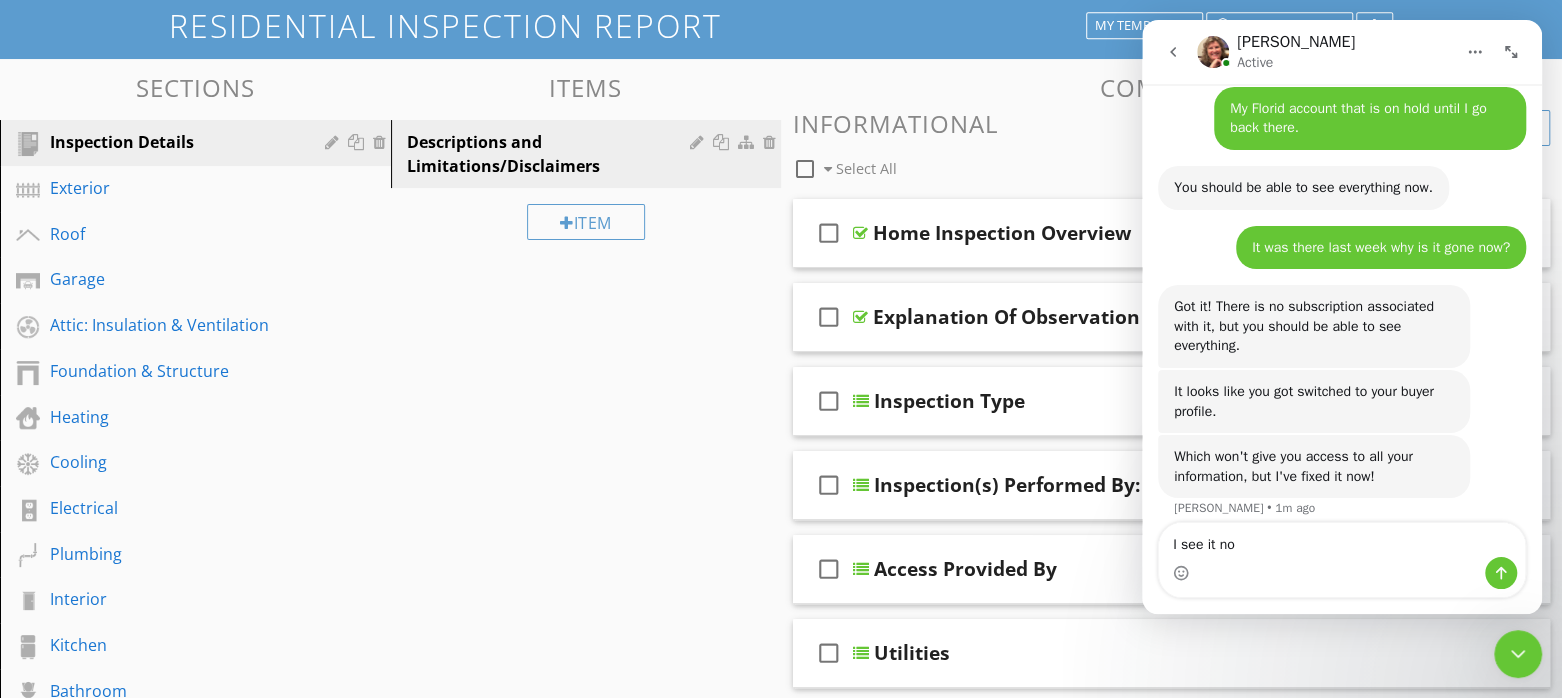 type on "I see it now" 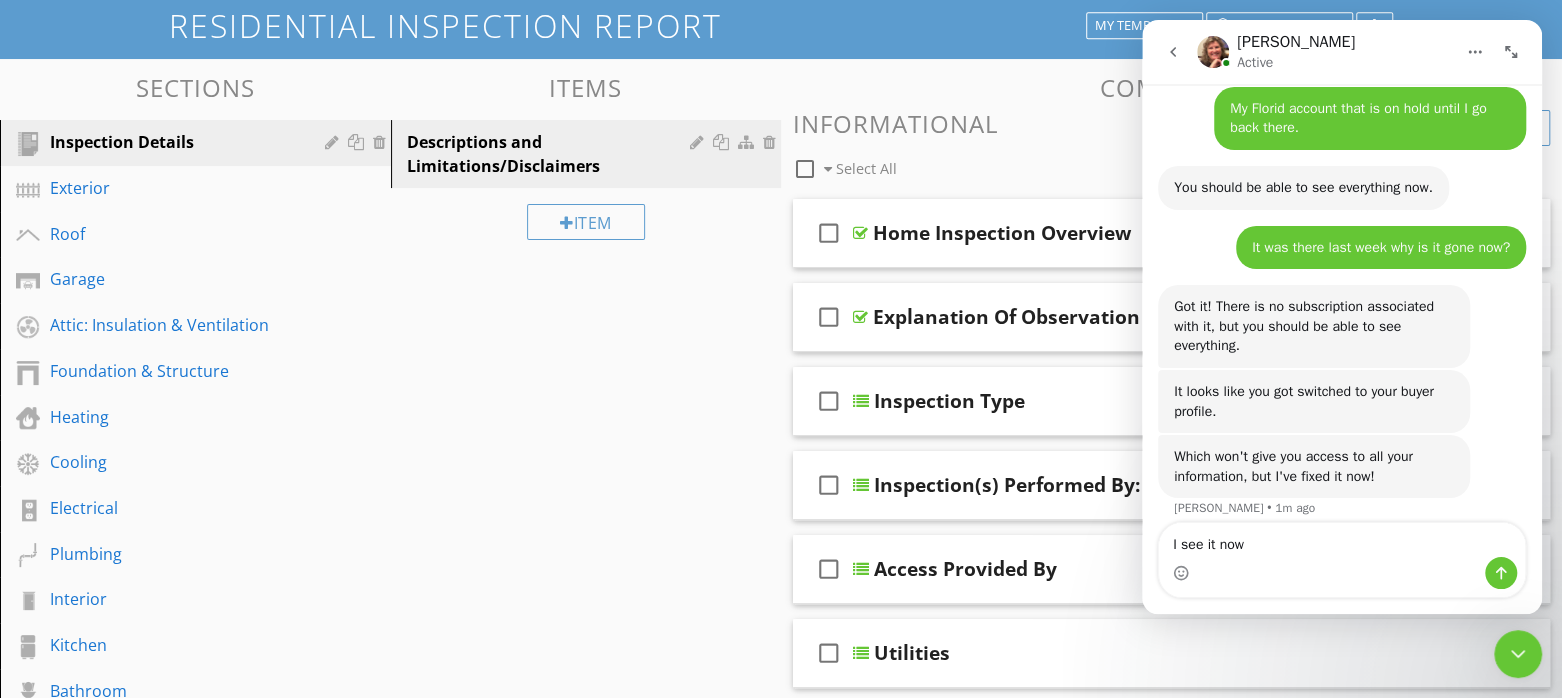 type 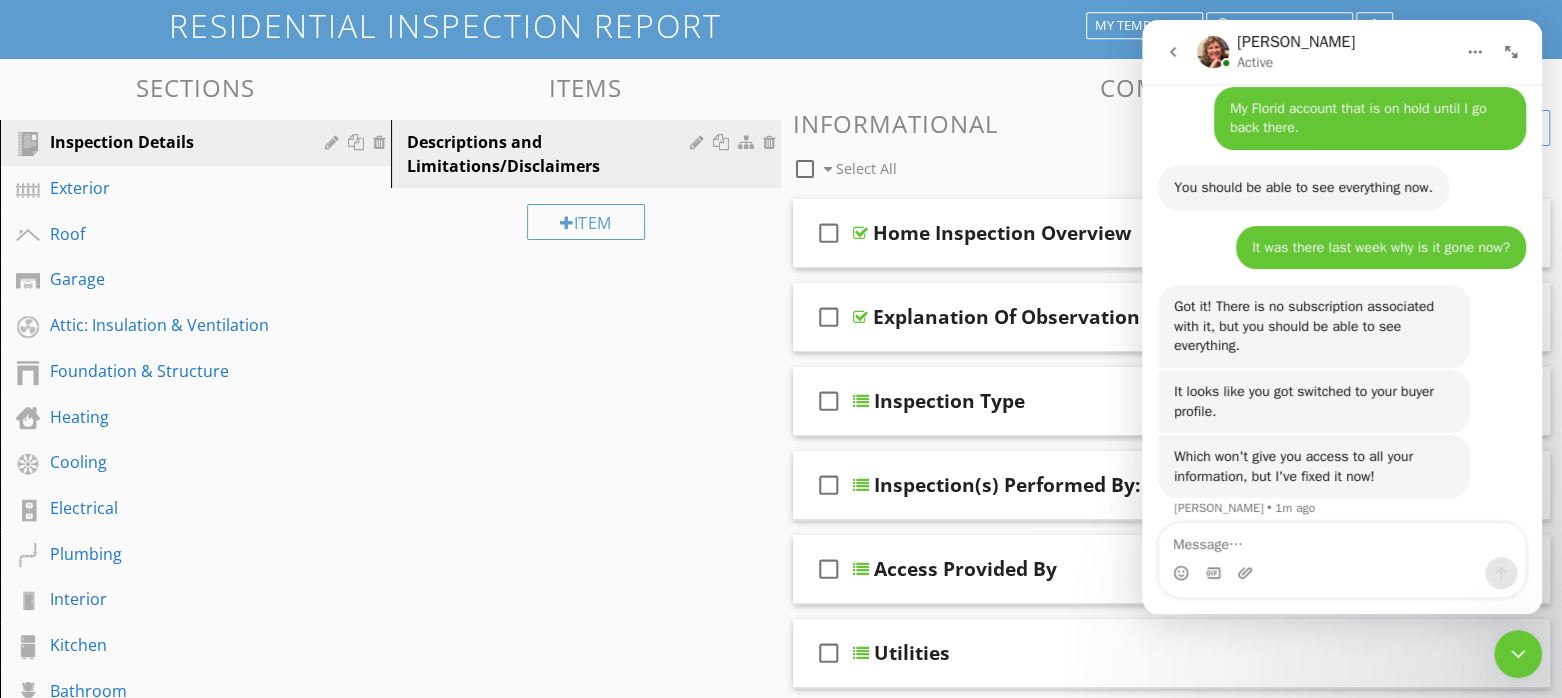 scroll, scrollTop: 8177, scrollLeft: 0, axis: vertical 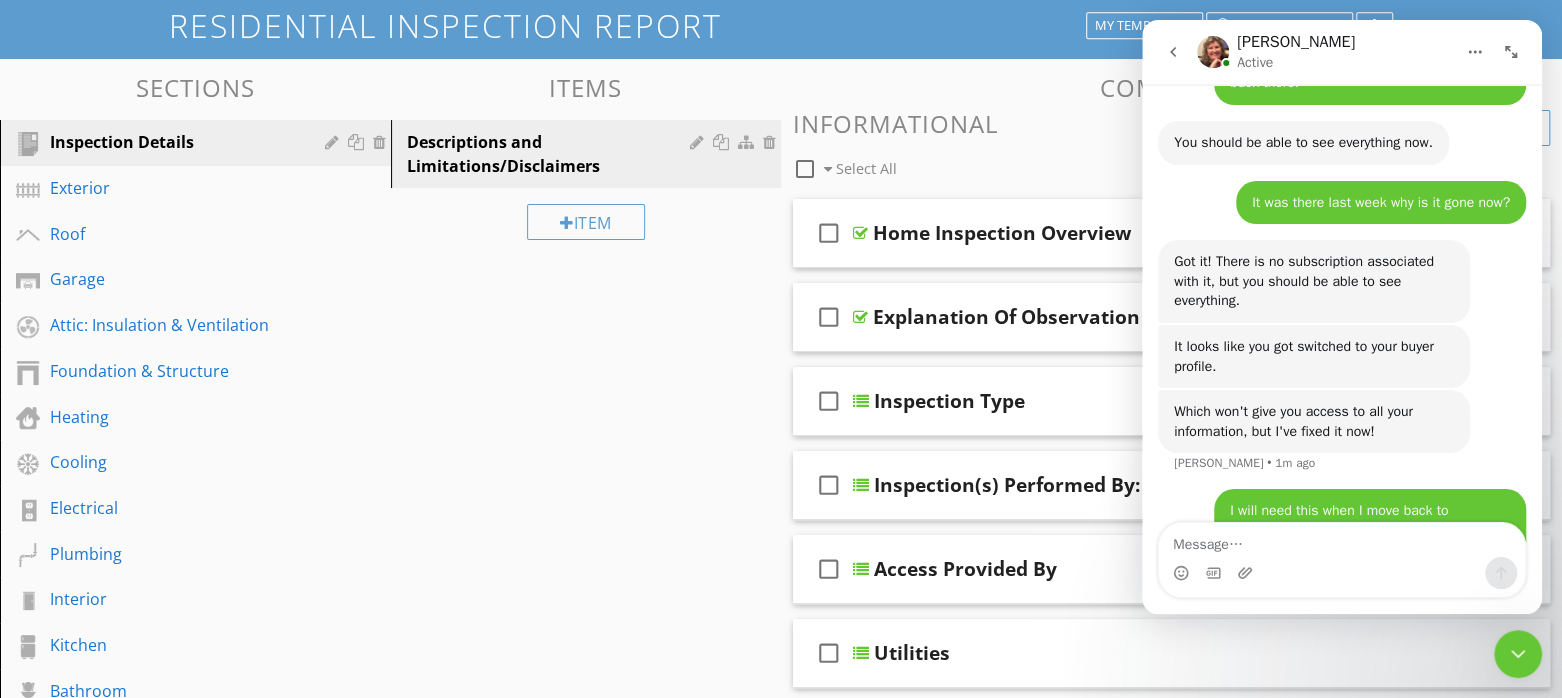 click 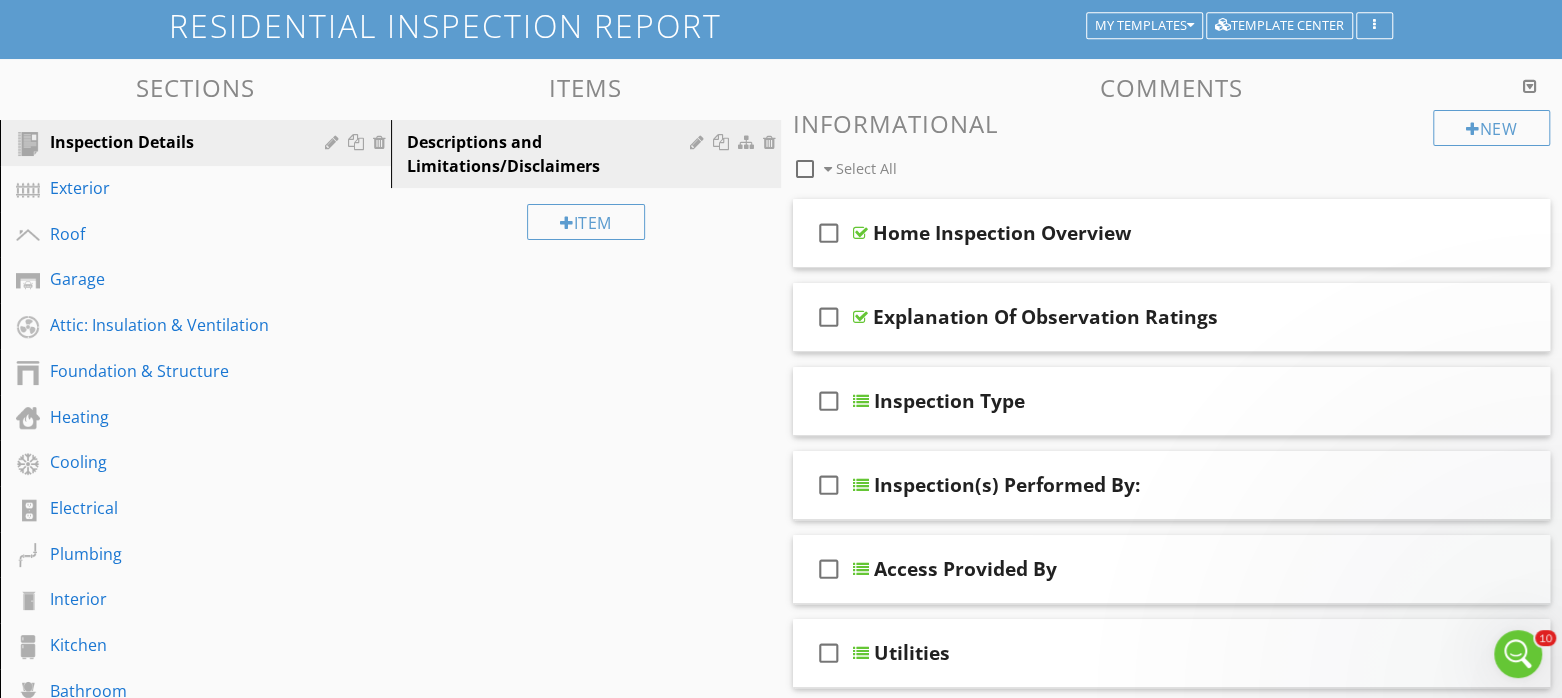 scroll, scrollTop: 0, scrollLeft: 0, axis: both 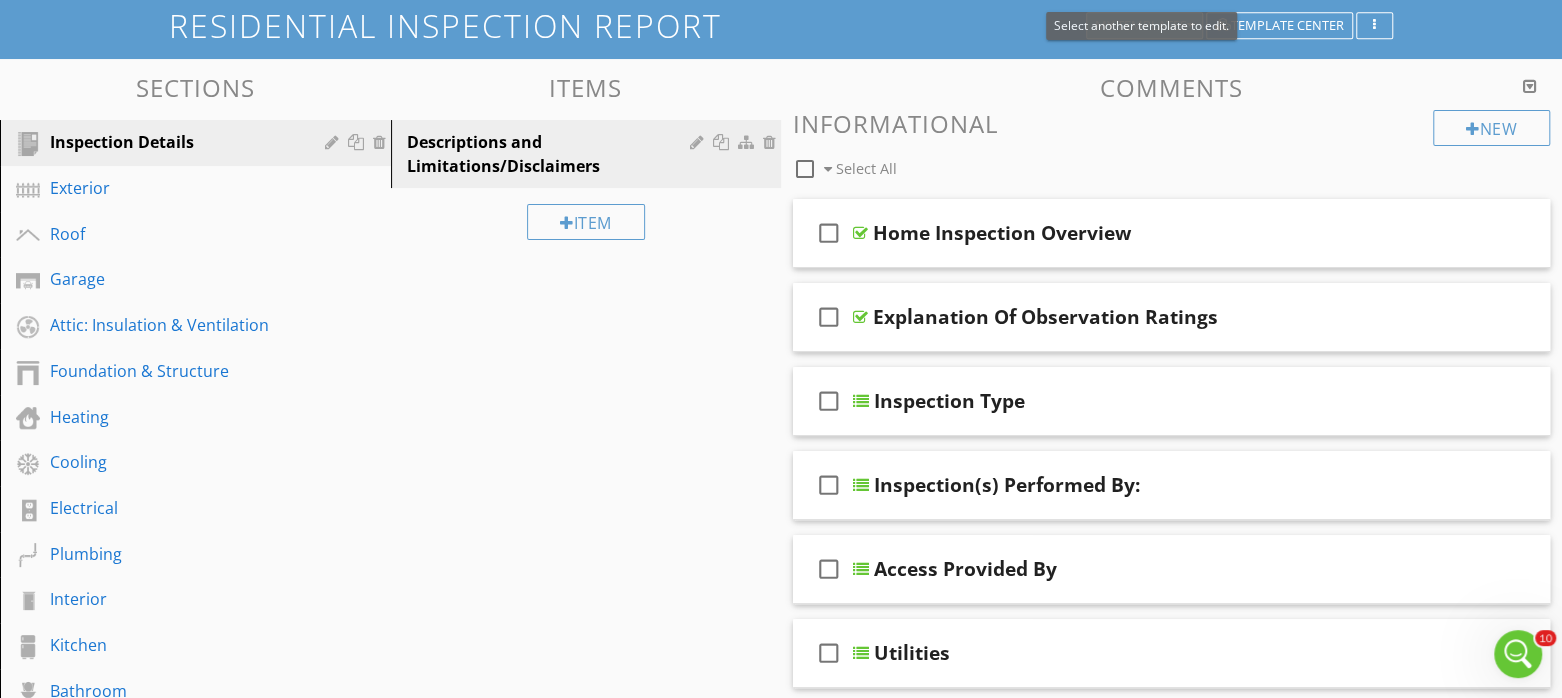 click on "Template Settings
Template Tools
Add Templates
Export to spreadsheet
Copy template settings
Share Template
Template Center
Delete this template
Undelete a Template
Add prebuilt templates to your account from Spectora and from
the community.
RESIDENTIAL INSPECTION REPORT
1. Real Inspection Services Condo and Townhouse Inspection from Real Inspection Services
1.Real Inspection Services Residential Inspection from Real Inspection Services
FABI Standards of Practice
MANUFACTURED HOME TIE-DOWN REPORT" at bounding box center [781, 1501] 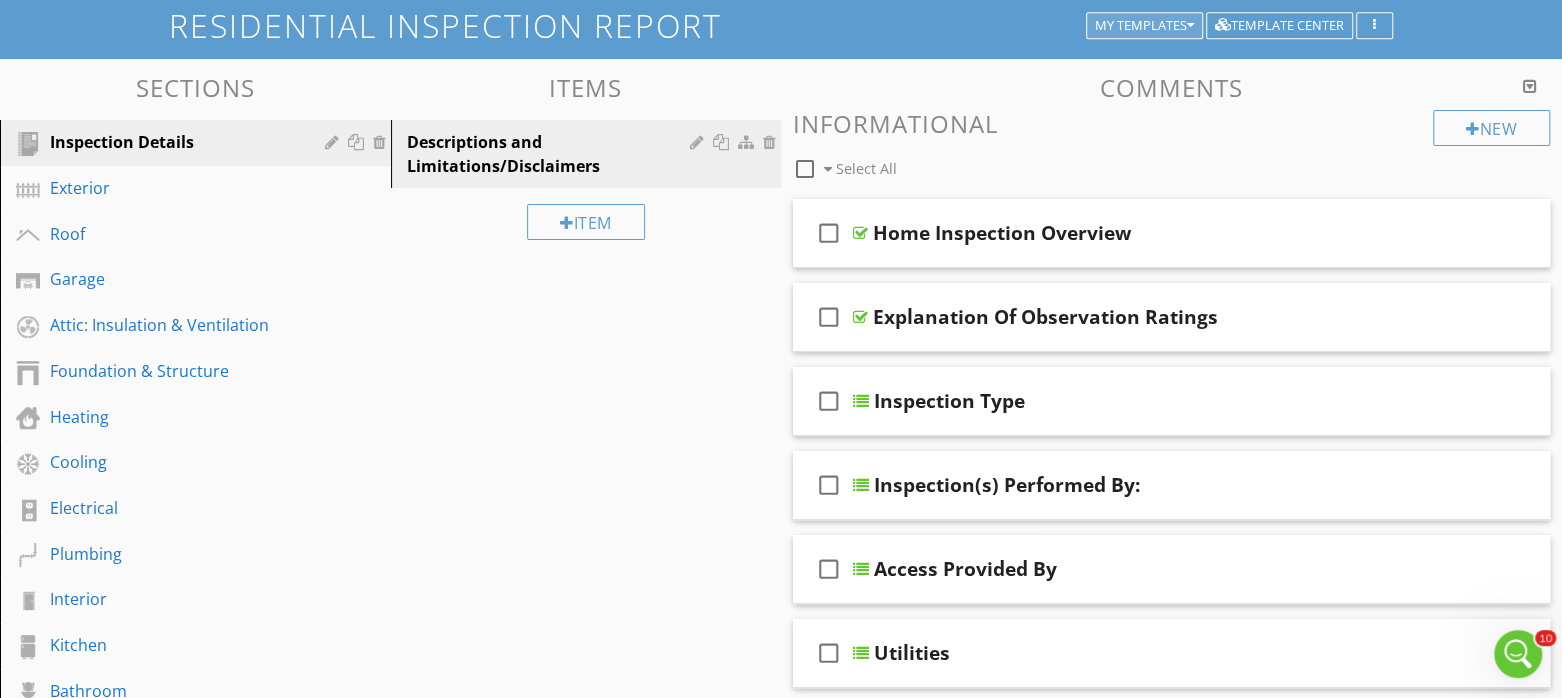 click on "My Templates" at bounding box center (1144, 26) 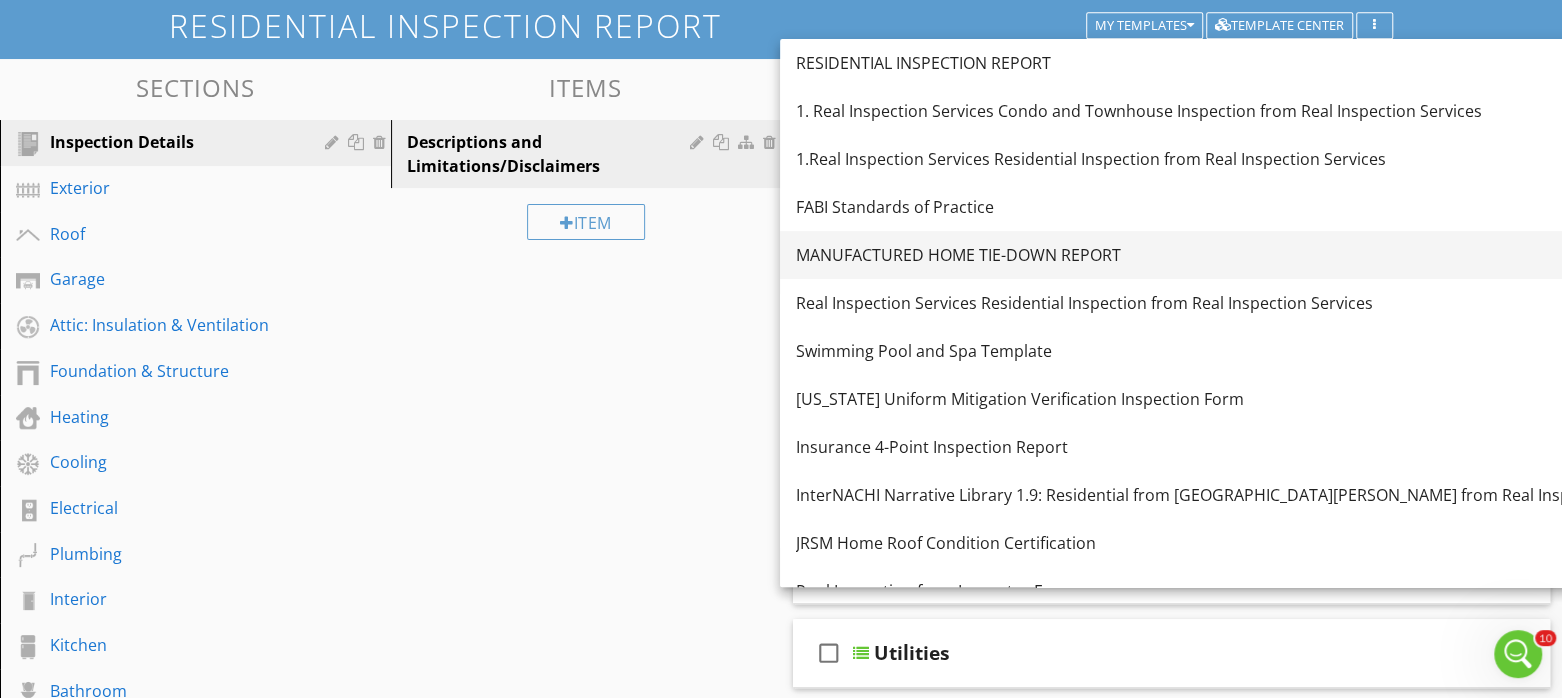 click on "MANUFACTURED HOME TIE-DOWN REPORT" at bounding box center [1239, 255] 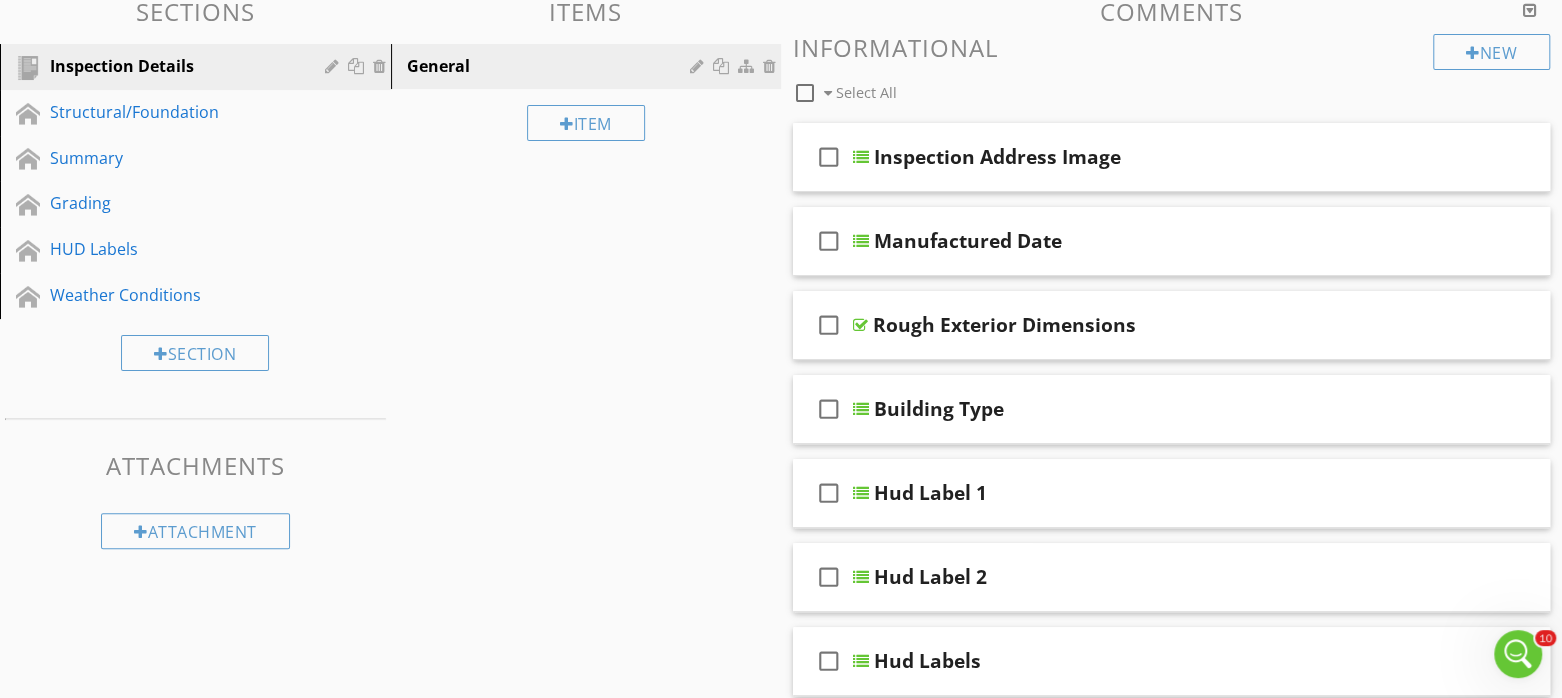 scroll, scrollTop: 0, scrollLeft: 0, axis: both 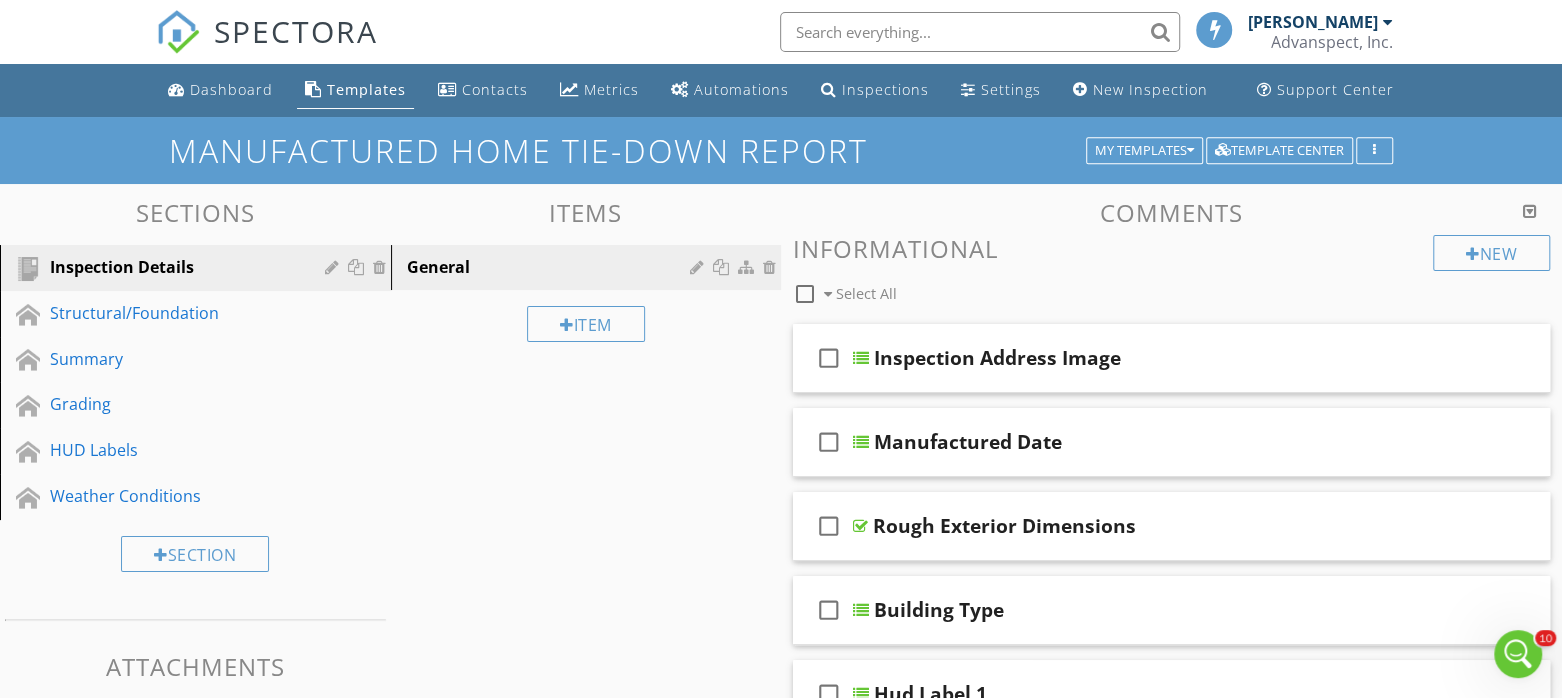 click on "Sections
Inspection Details           Structural/Foundation           Summary           Grading           HUD Labels           Weather Conditions
Section
Attachments
Attachment
Items
General
Item
Comments
New
Informational   check_box_outline_blank     Select All       check_box_outline_blank
Inspection Address Image
check_box_outline_blank
Manufactured Date
check_box_outline_blank
Rough Exterior Dimensions
check_box_outline_blank
Building Type
check_box_outline_blank
Hud Label 1
check_box_outline_blank
Hud Label 2
check_box_outline_blank" at bounding box center [781, 1096] 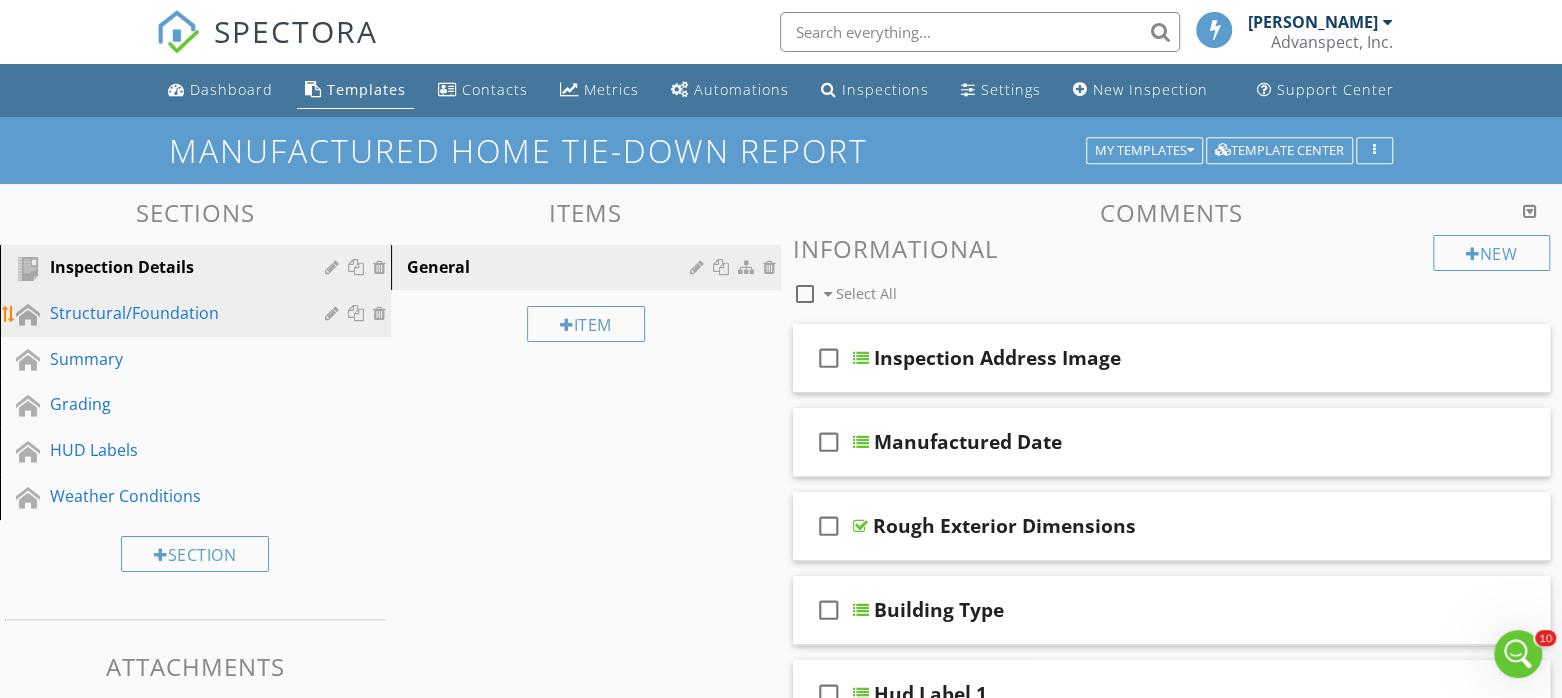 click on "Structural/Foundation" at bounding box center [173, 313] 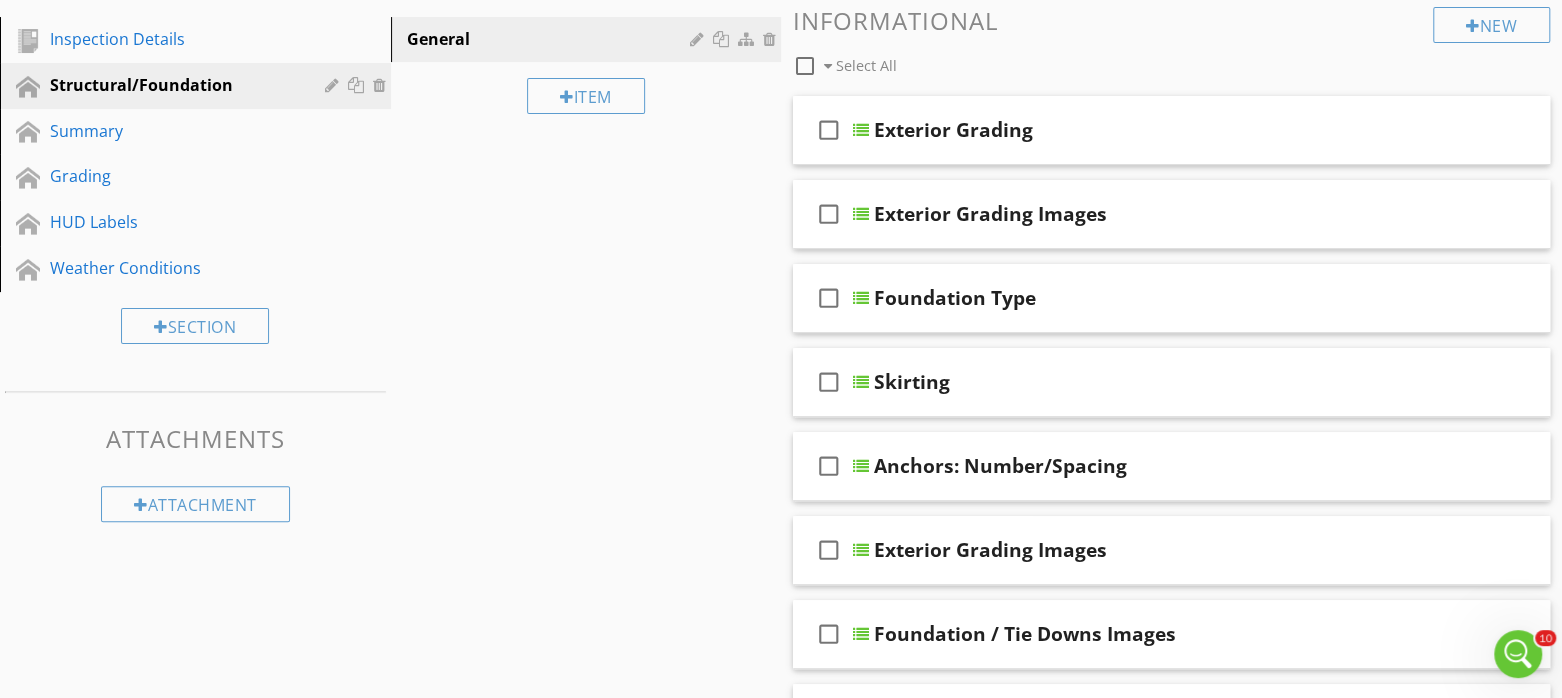 scroll, scrollTop: 375, scrollLeft: 0, axis: vertical 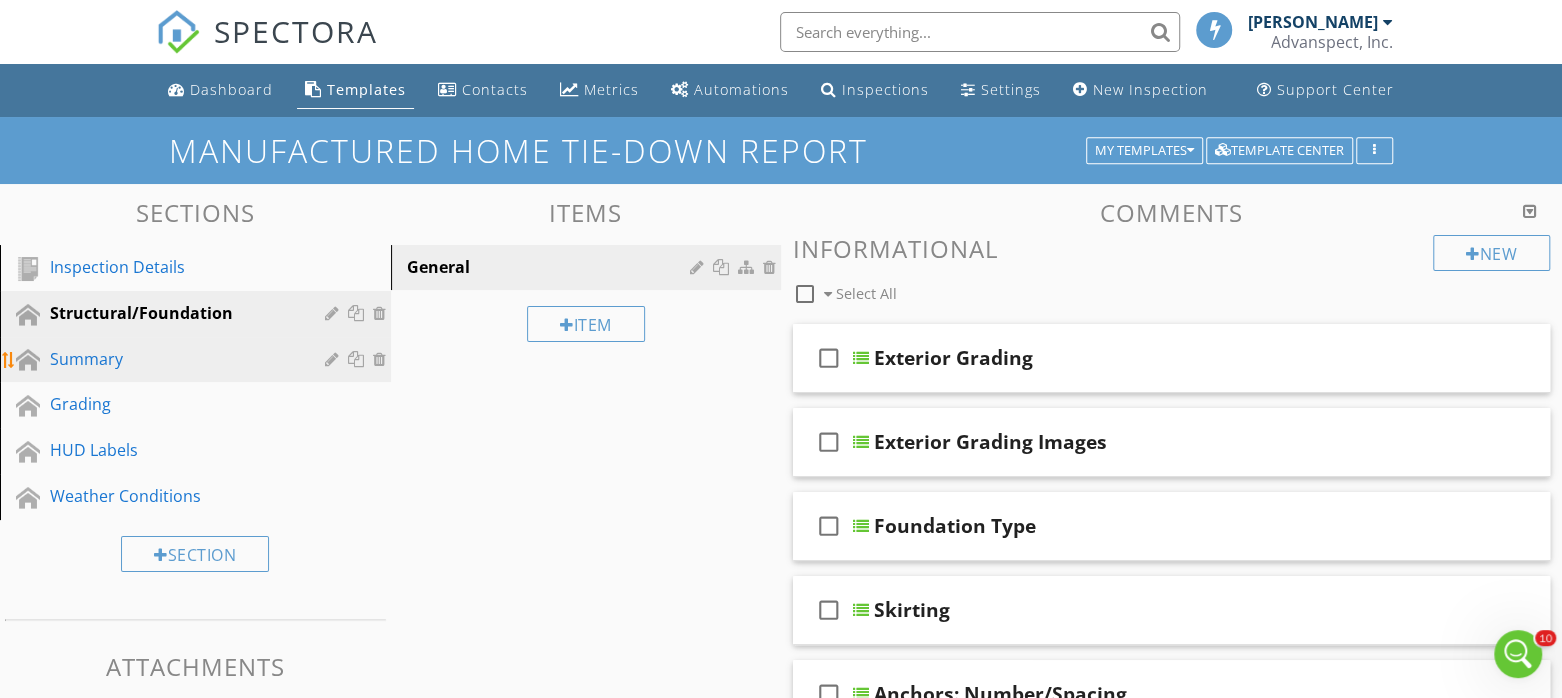 click on "Summary" at bounding box center (173, 359) 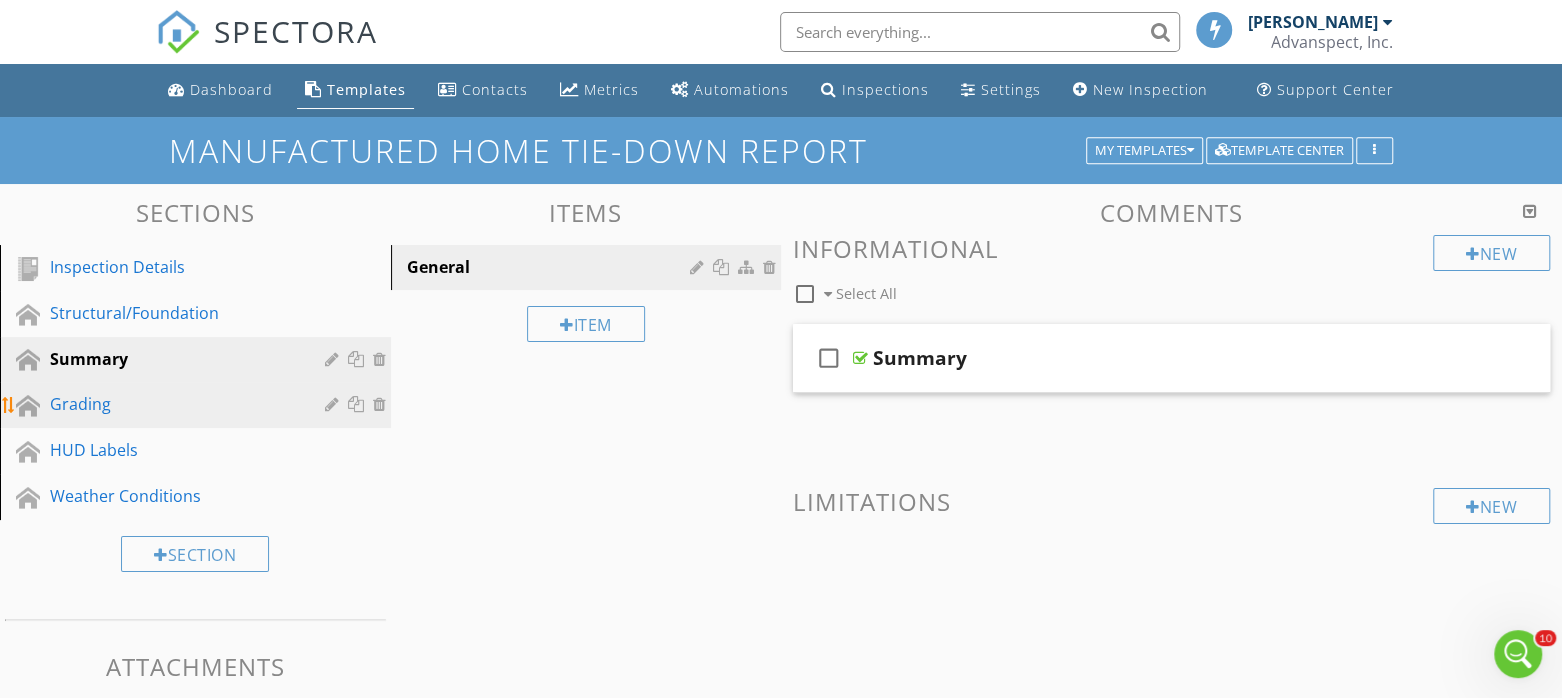 click on "Grading" at bounding box center (173, 404) 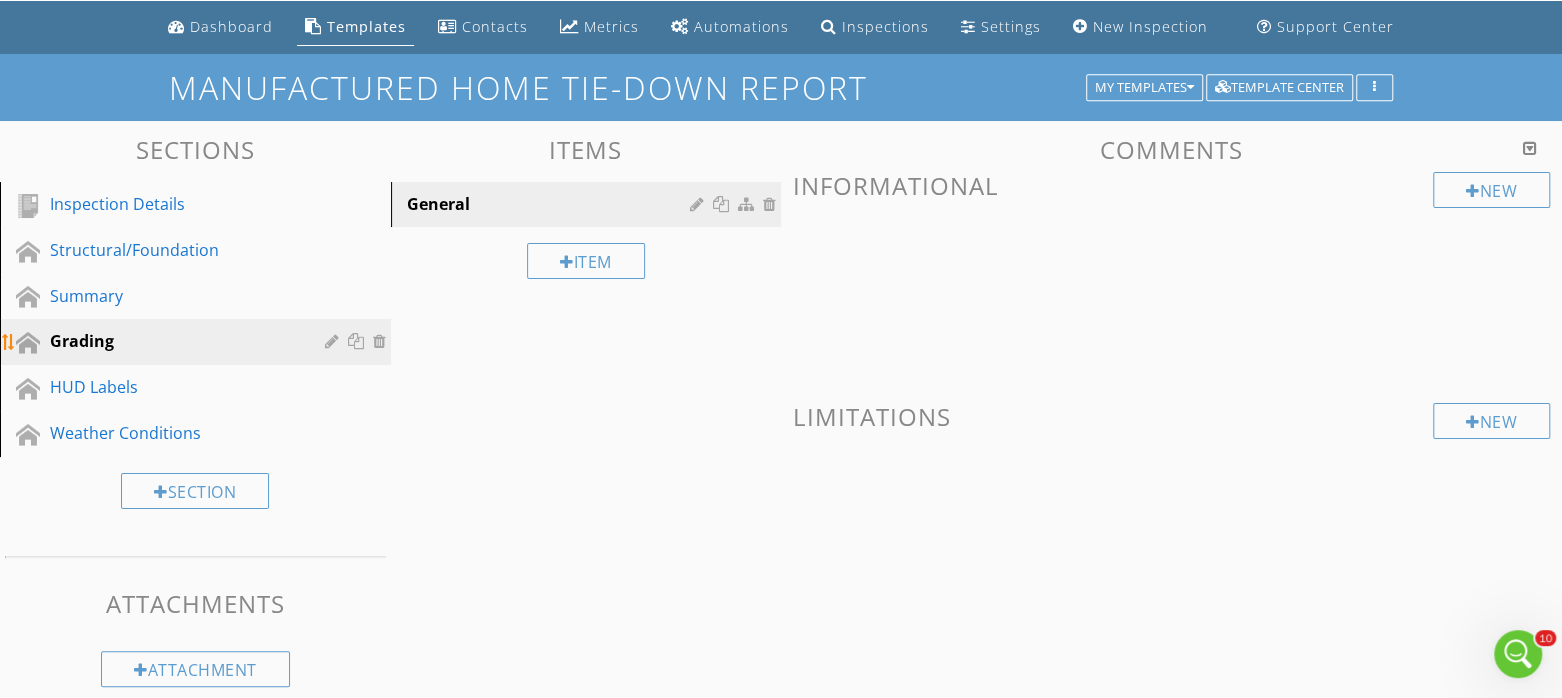 scroll, scrollTop: 116, scrollLeft: 0, axis: vertical 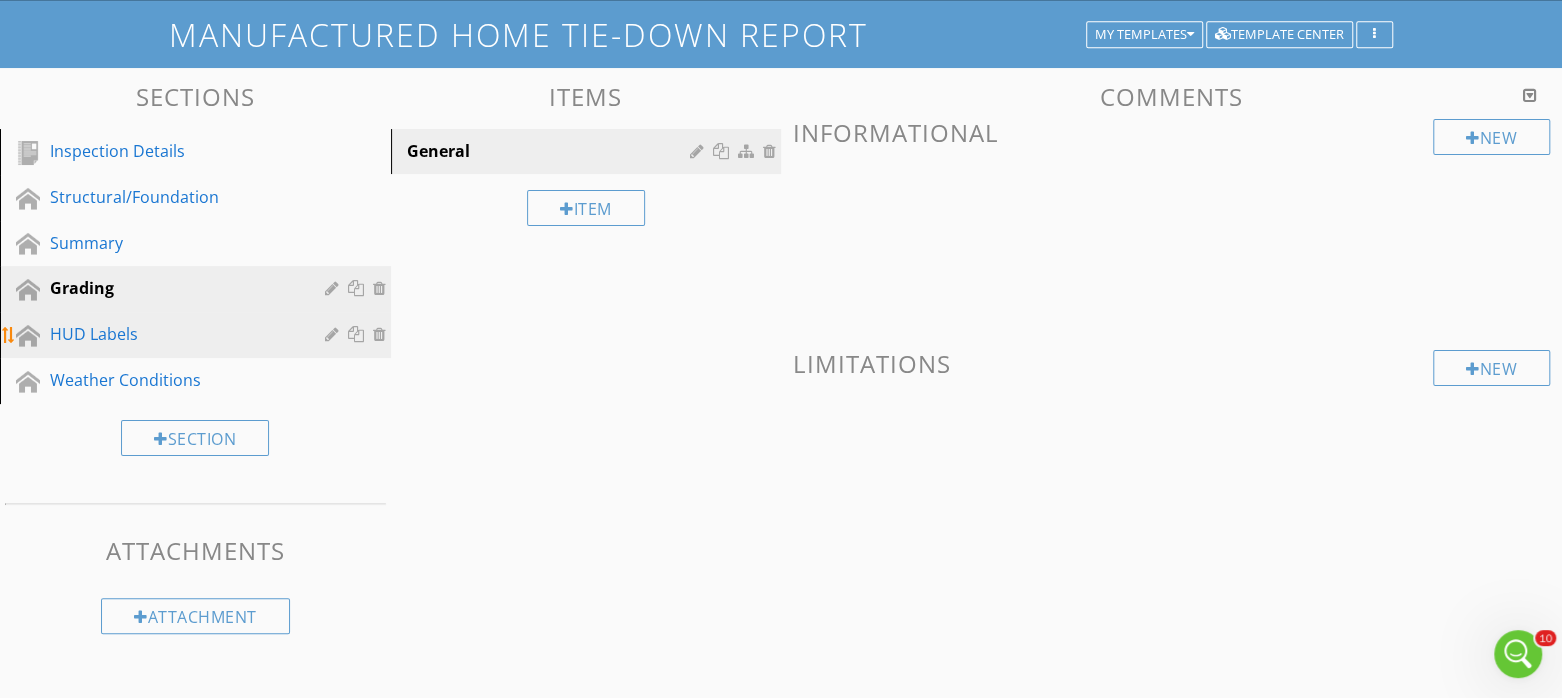 click on "HUD Labels" at bounding box center [173, 334] 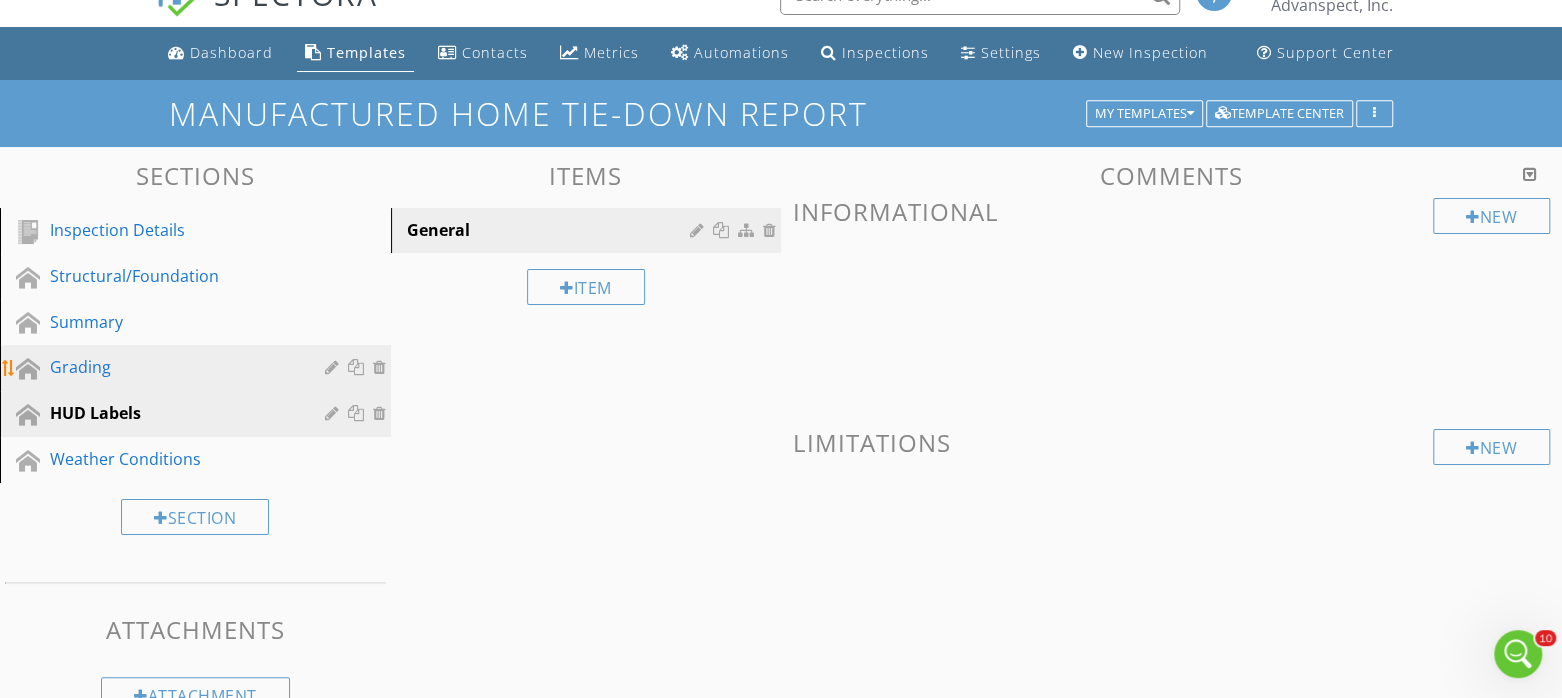 scroll, scrollTop: 0, scrollLeft: 0, axis: both 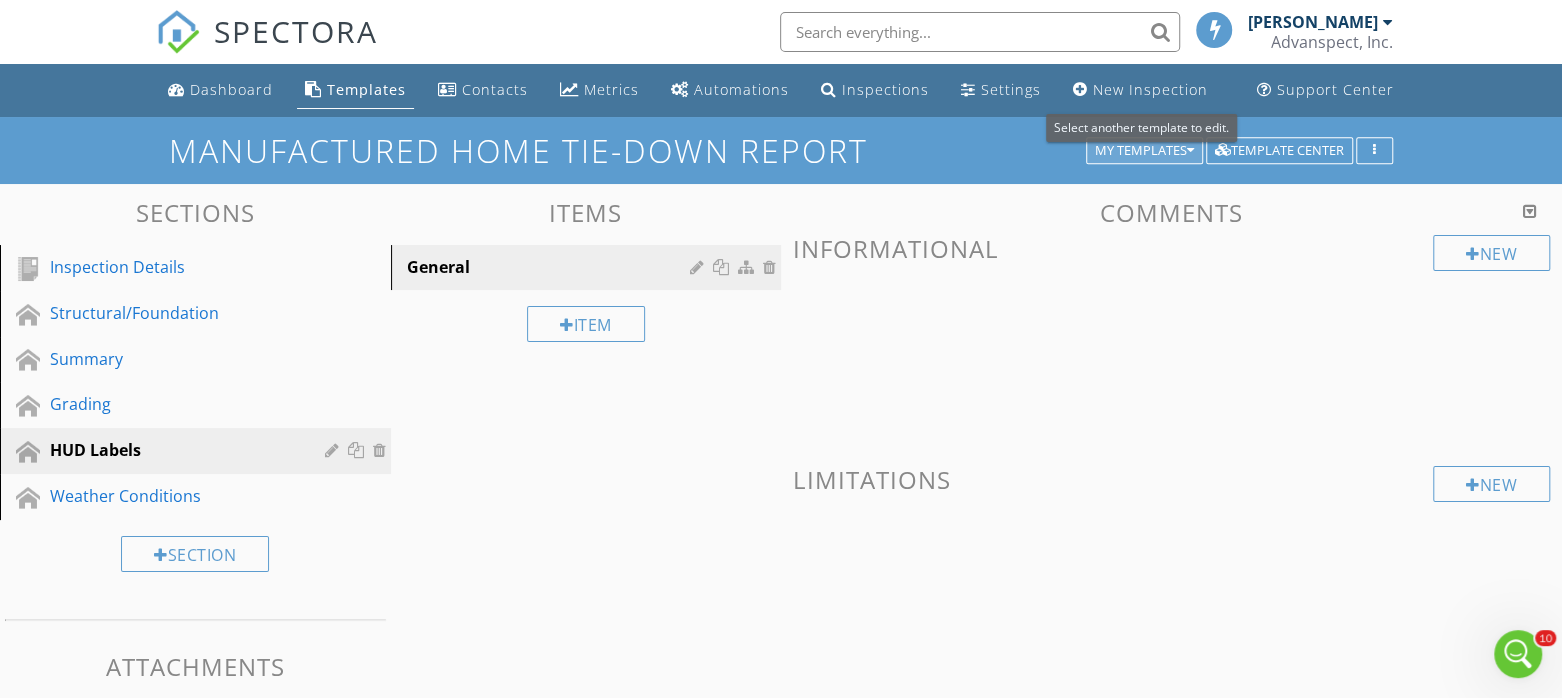 click on "My Templates" at bounding box center (1144, 151) 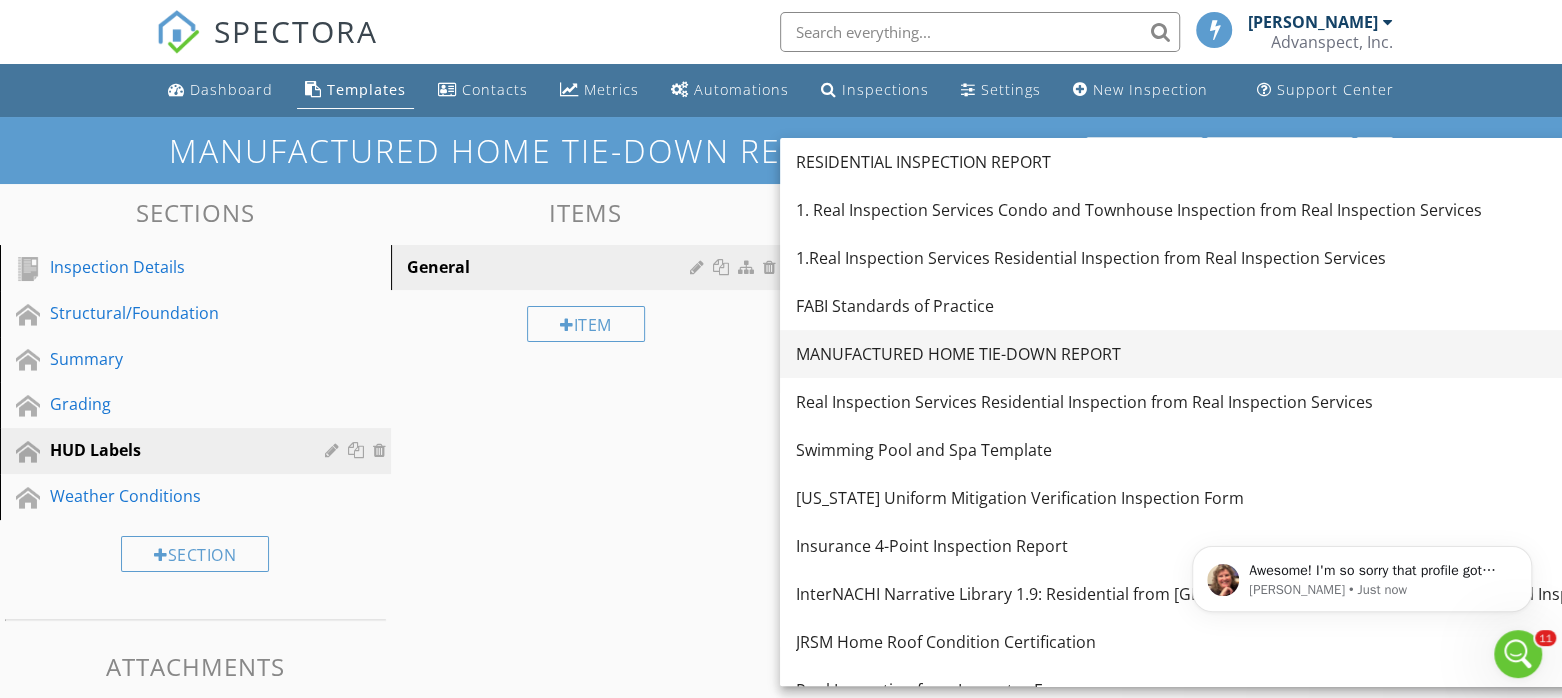 scroll, scrollTop: 0, scrollLeft: 0, axis: both 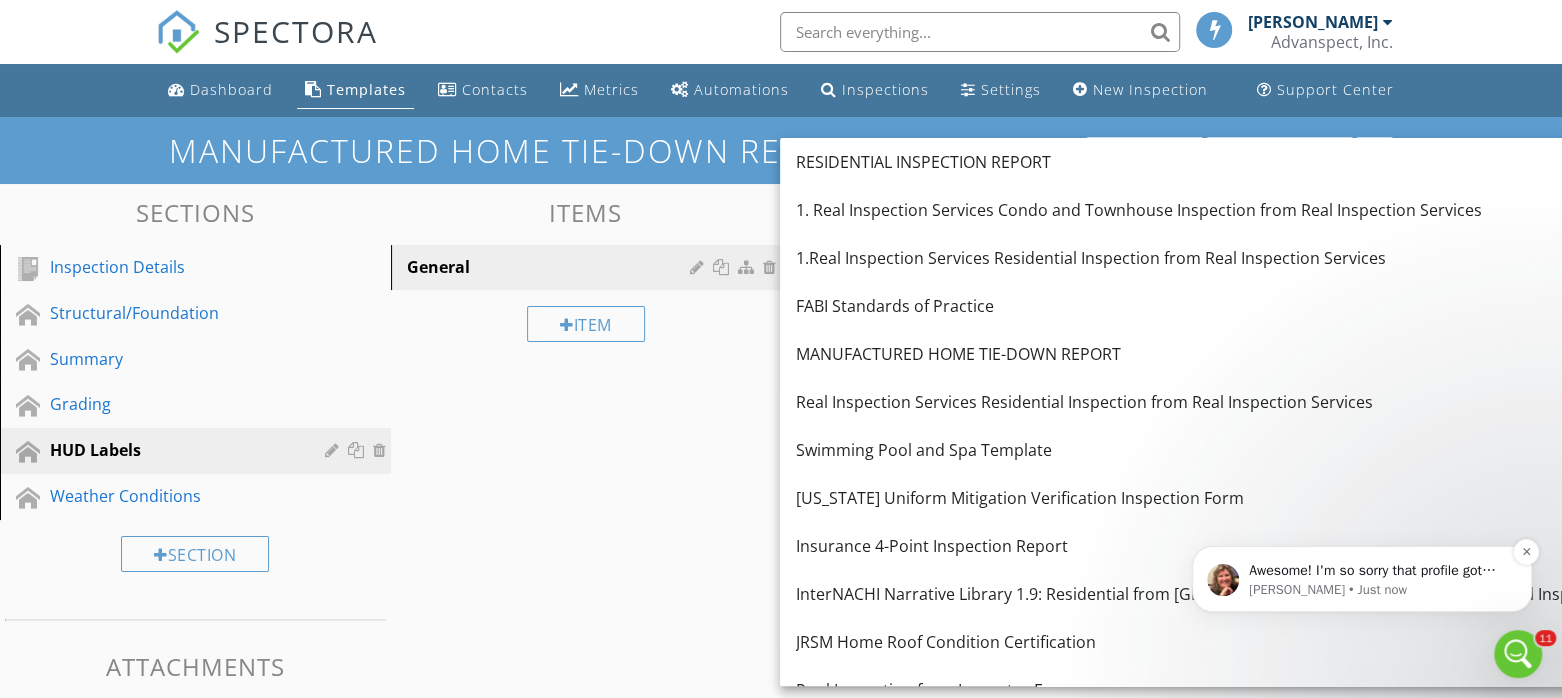 click on "Shannon • Just now" at bounding box center [1378, 590] 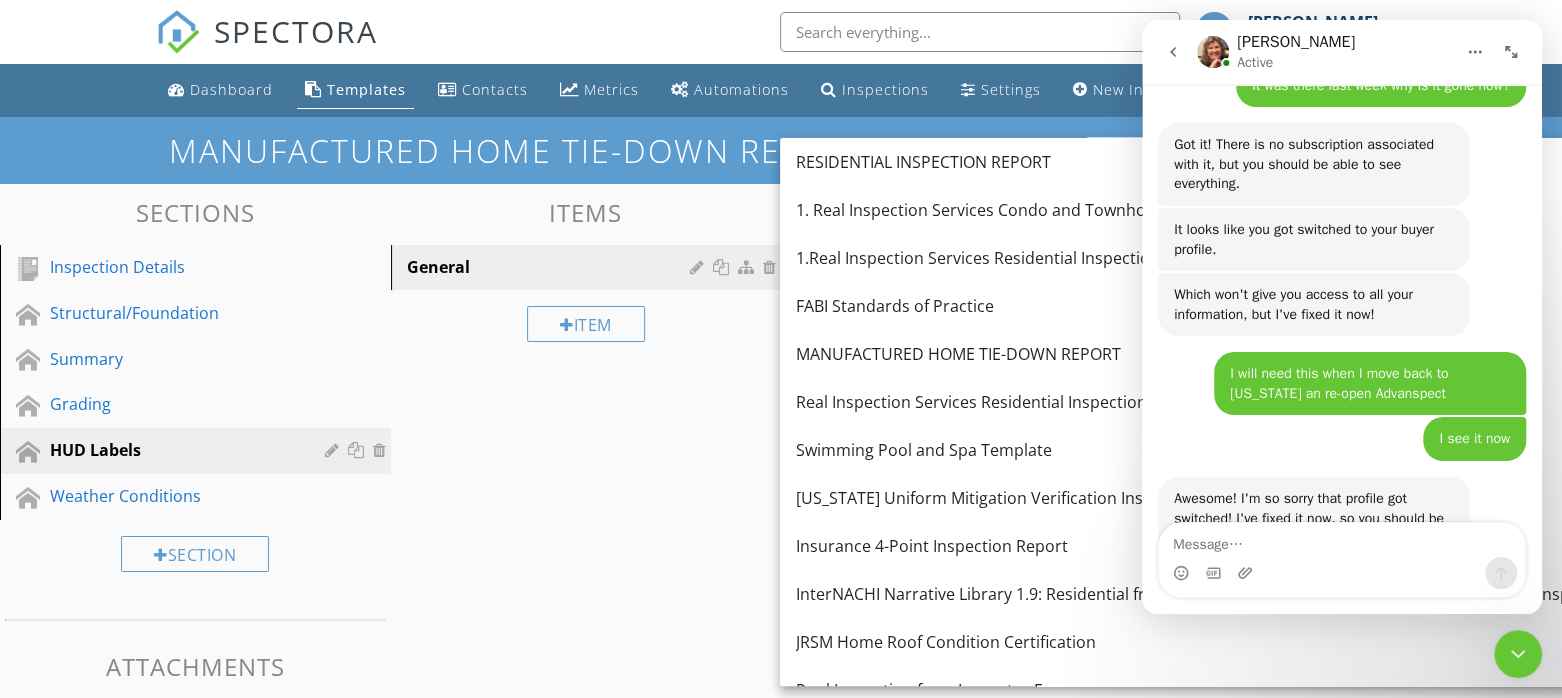 scroll, scrollTop: 0, scrollLeft: 0, axis: both 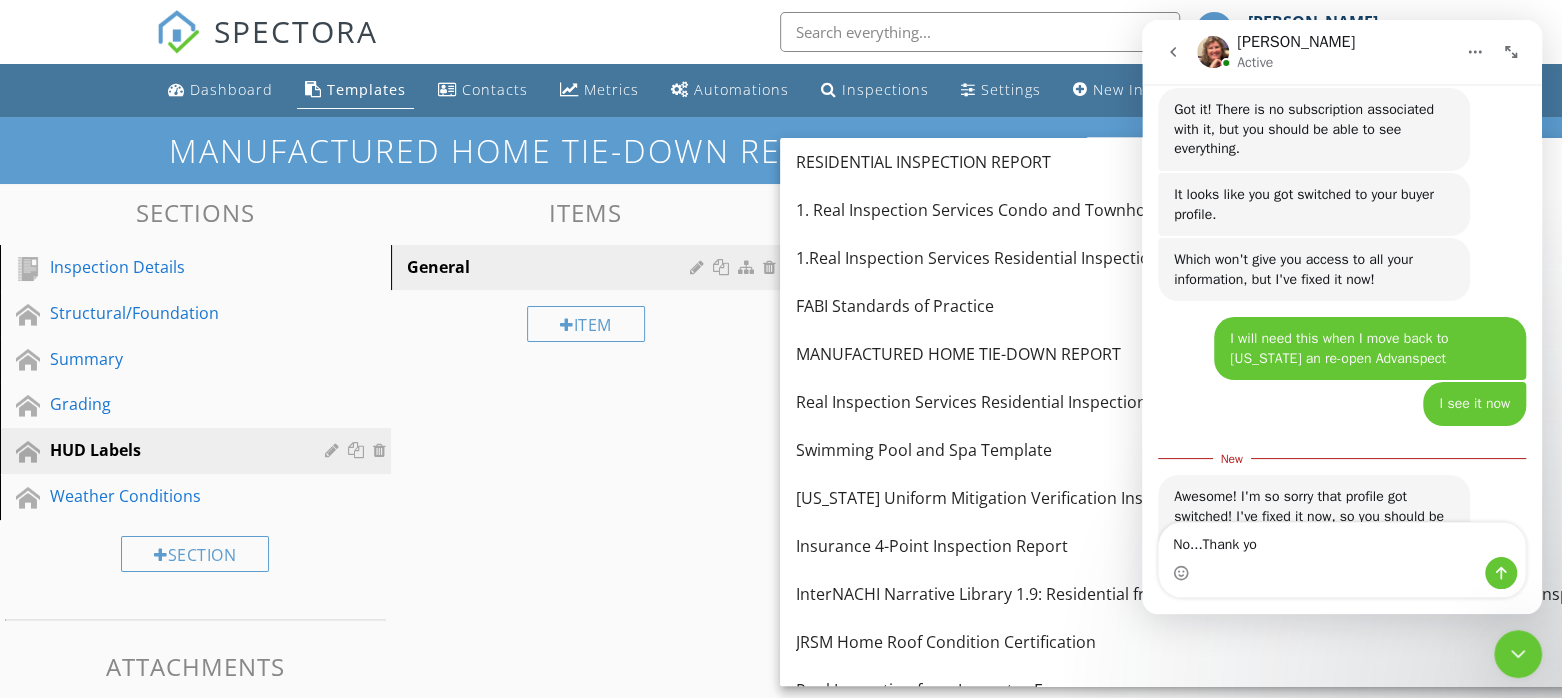 type on "No...Thank you" 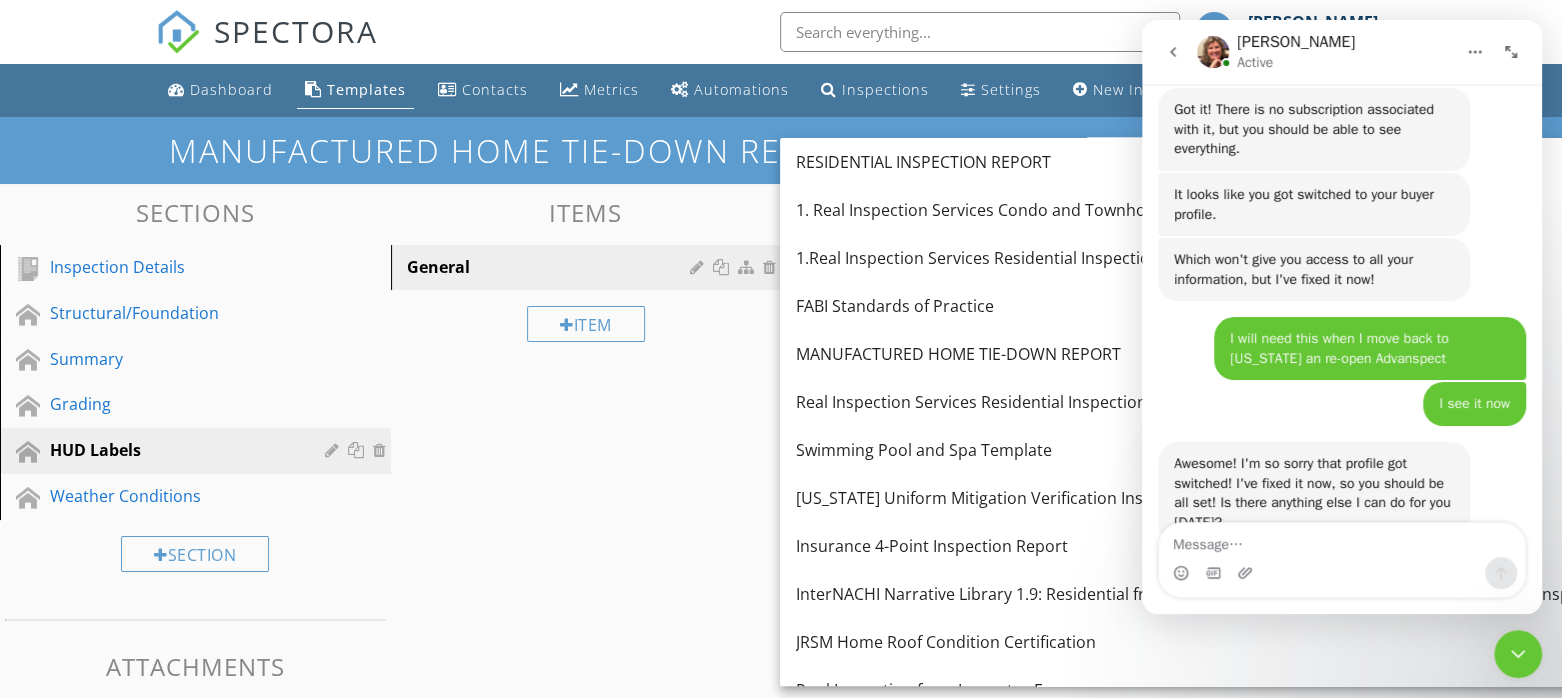 scroll, scrollTop: 2, scrollLeft: 0, axis: vertical 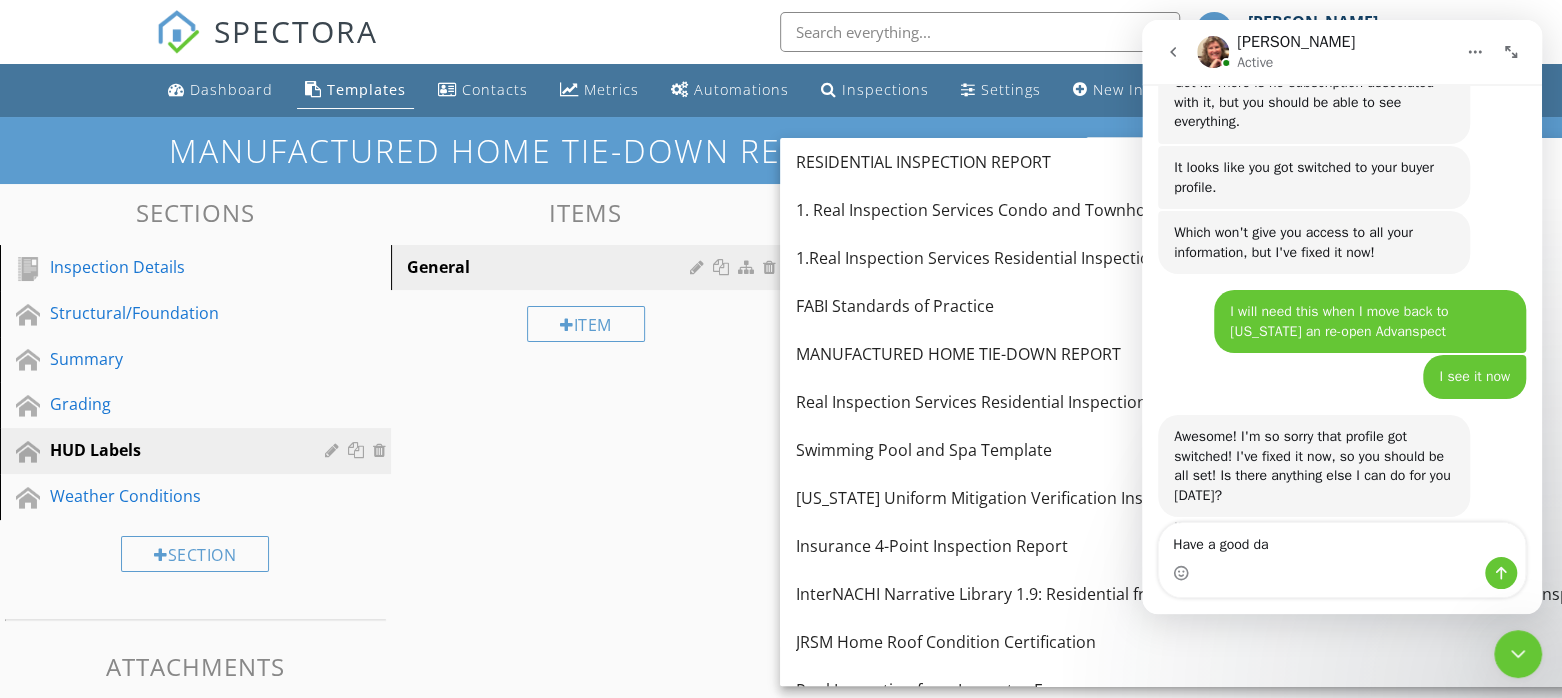 type on "Have a good day" 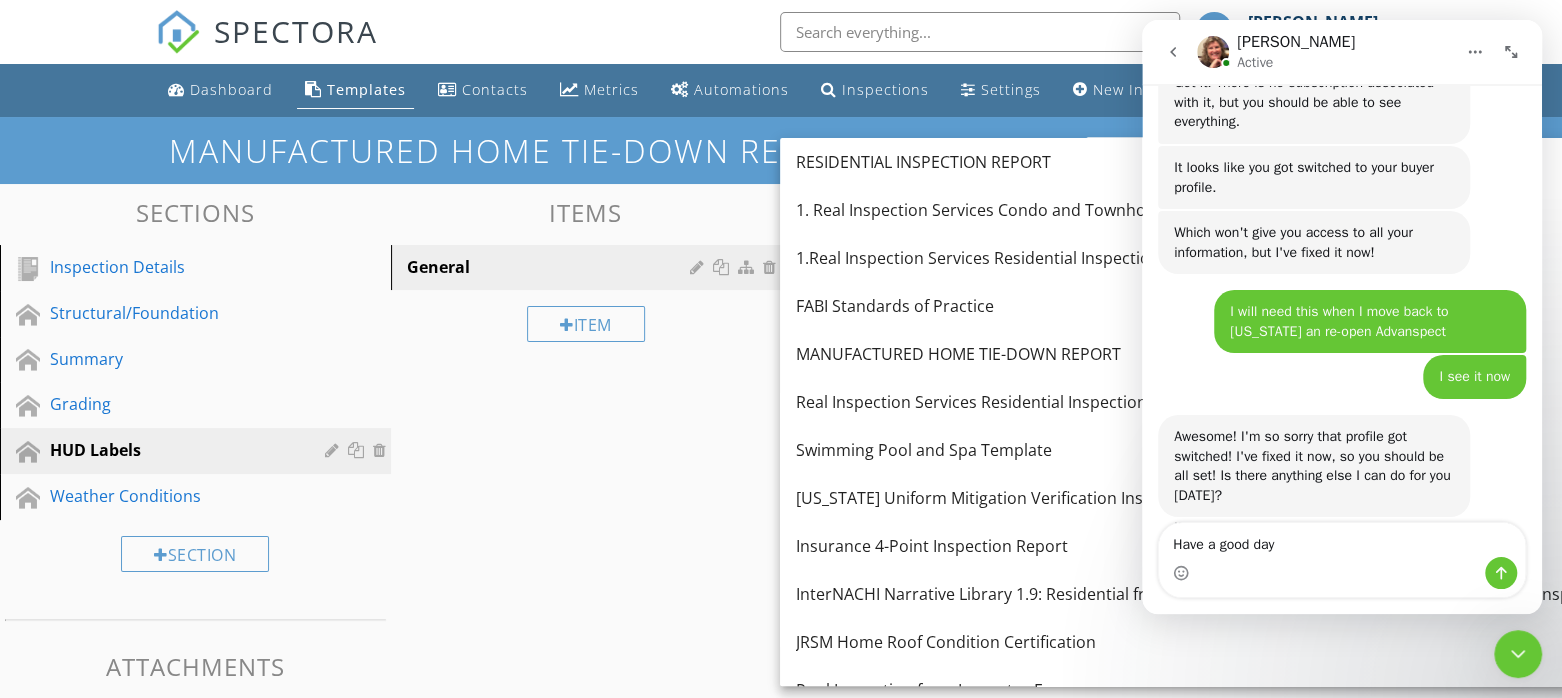 type 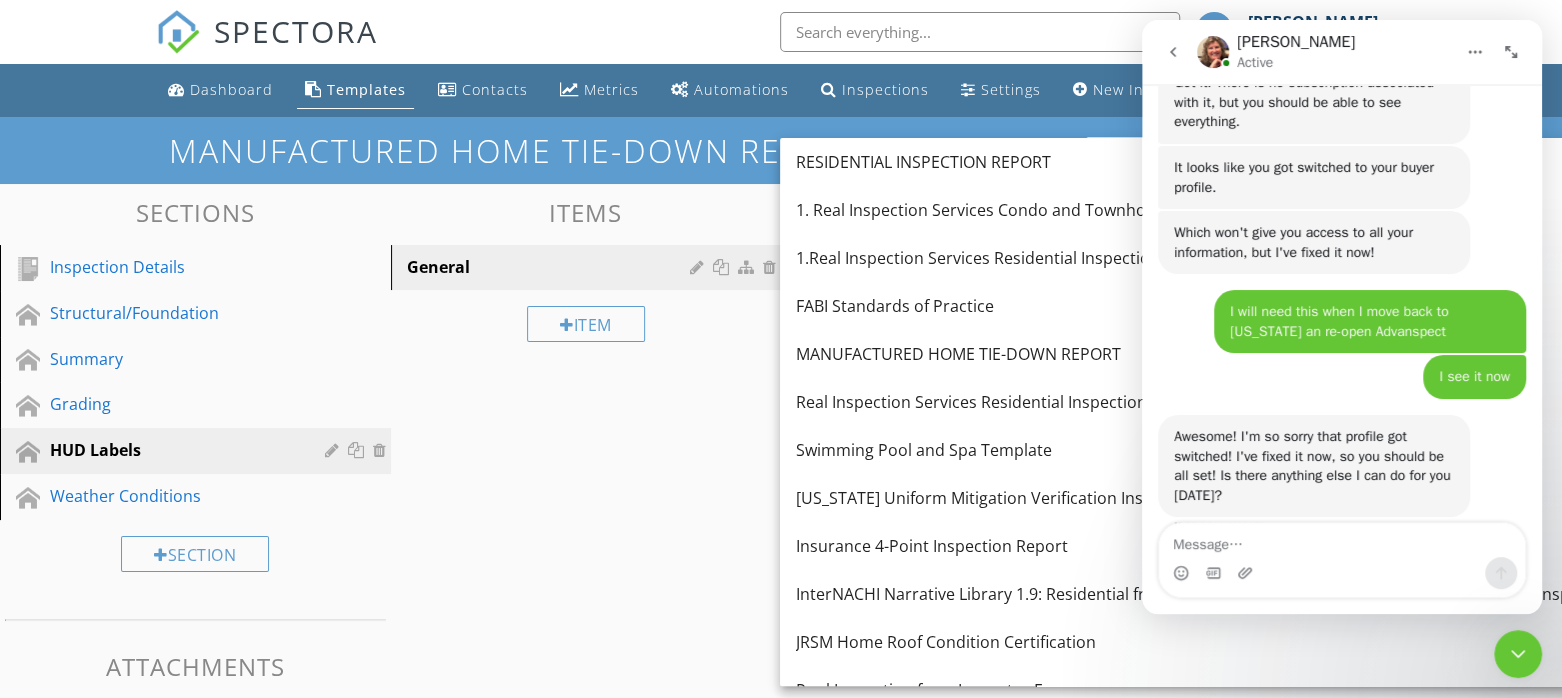 scroll, scrollTop: 8401, scrollLeft: 0, axis: vertical 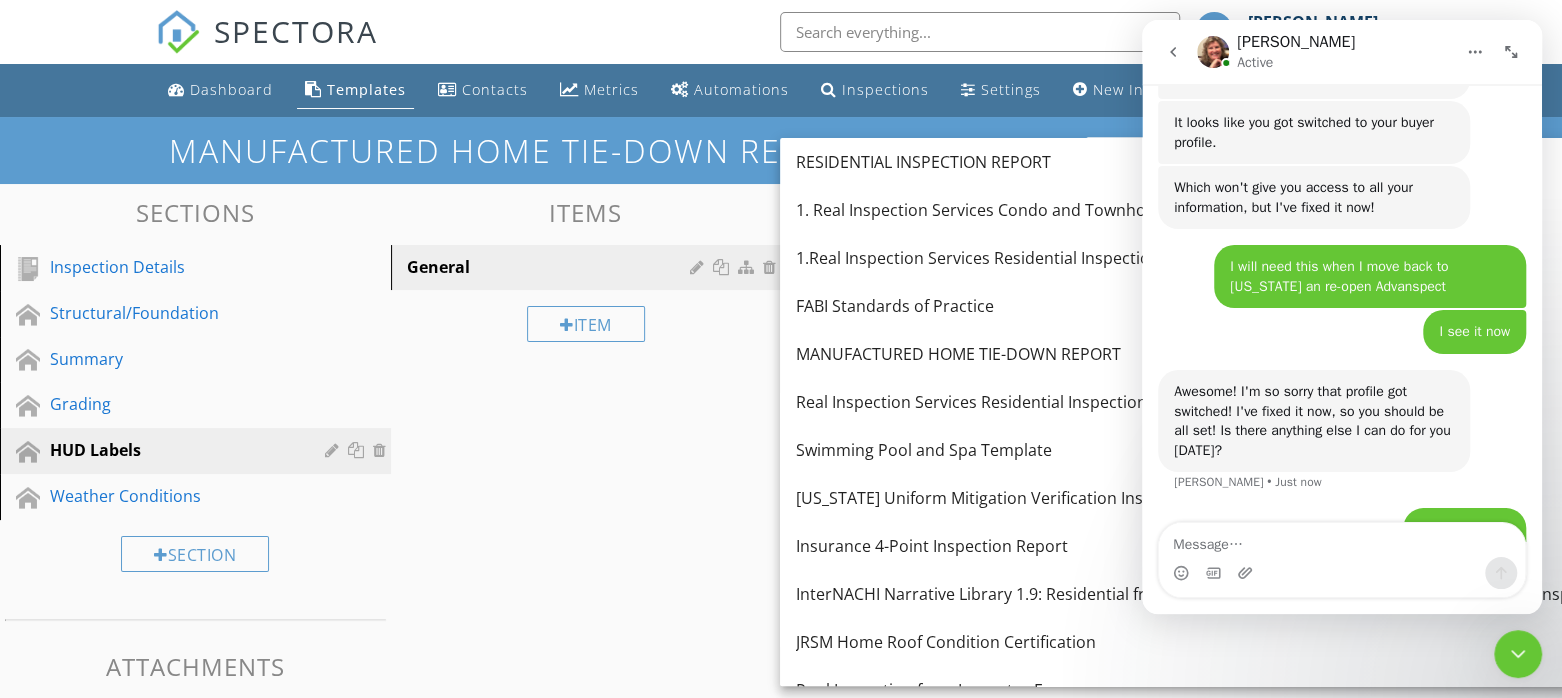 click 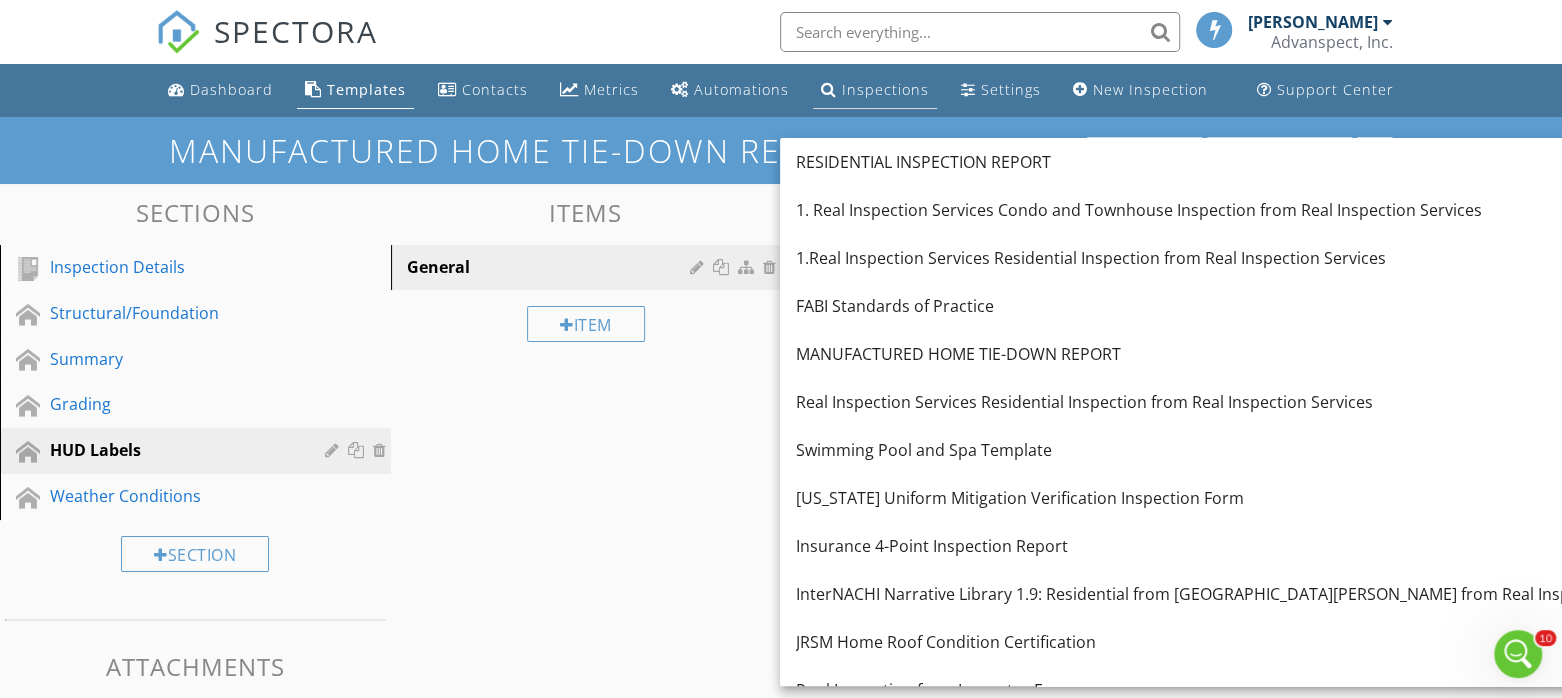 click on "Inspections" at bounding box center (885, 89) 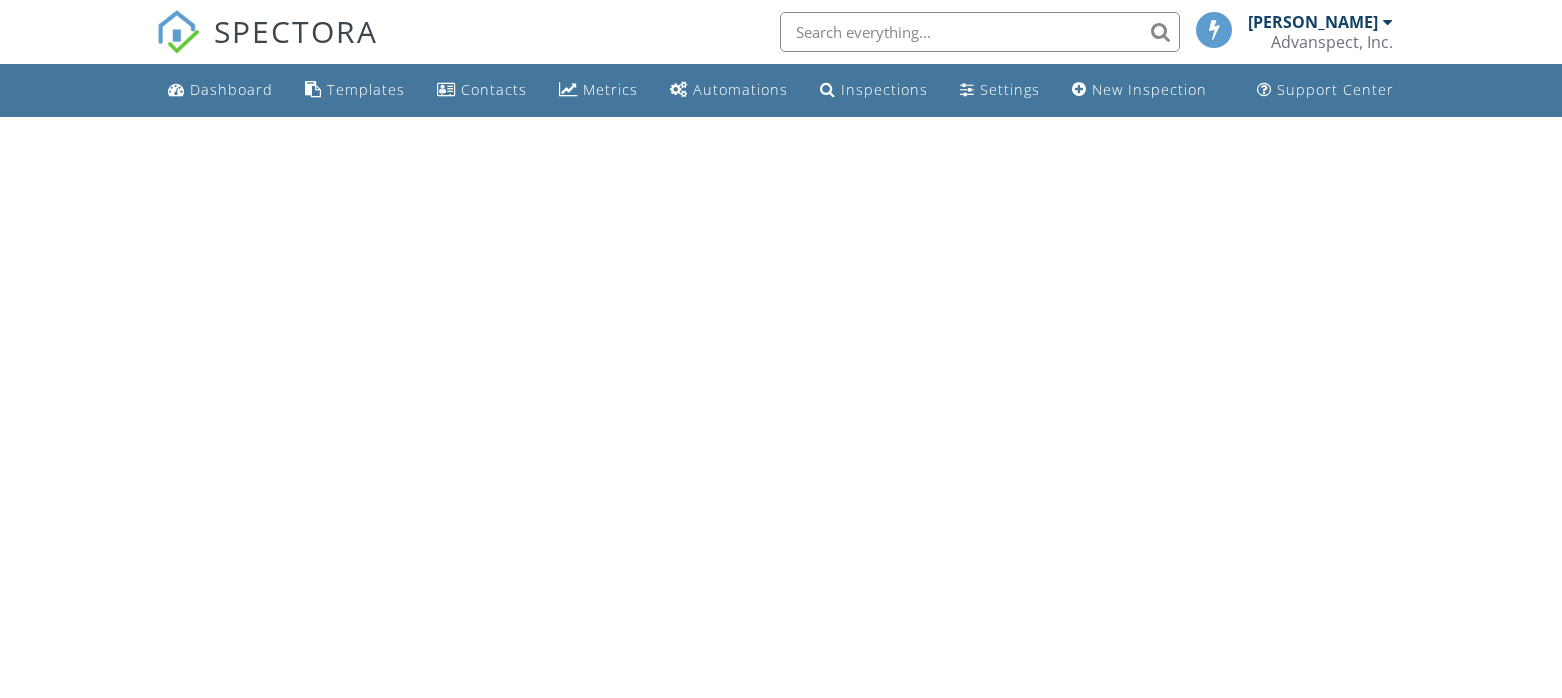 scroll, scrollTop: 0, scrollLeft: 0, axis: both 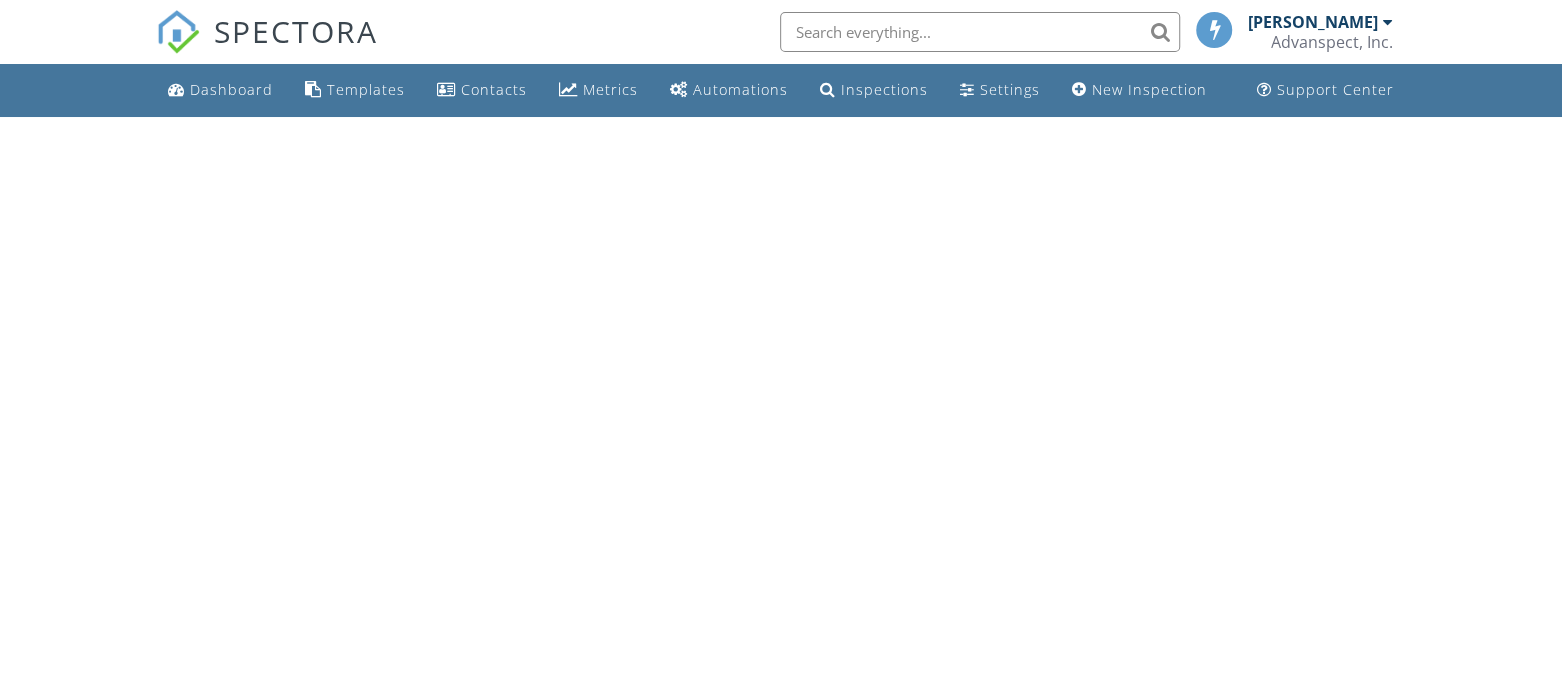 click on "Inspections" at bounding box center [884, 89] 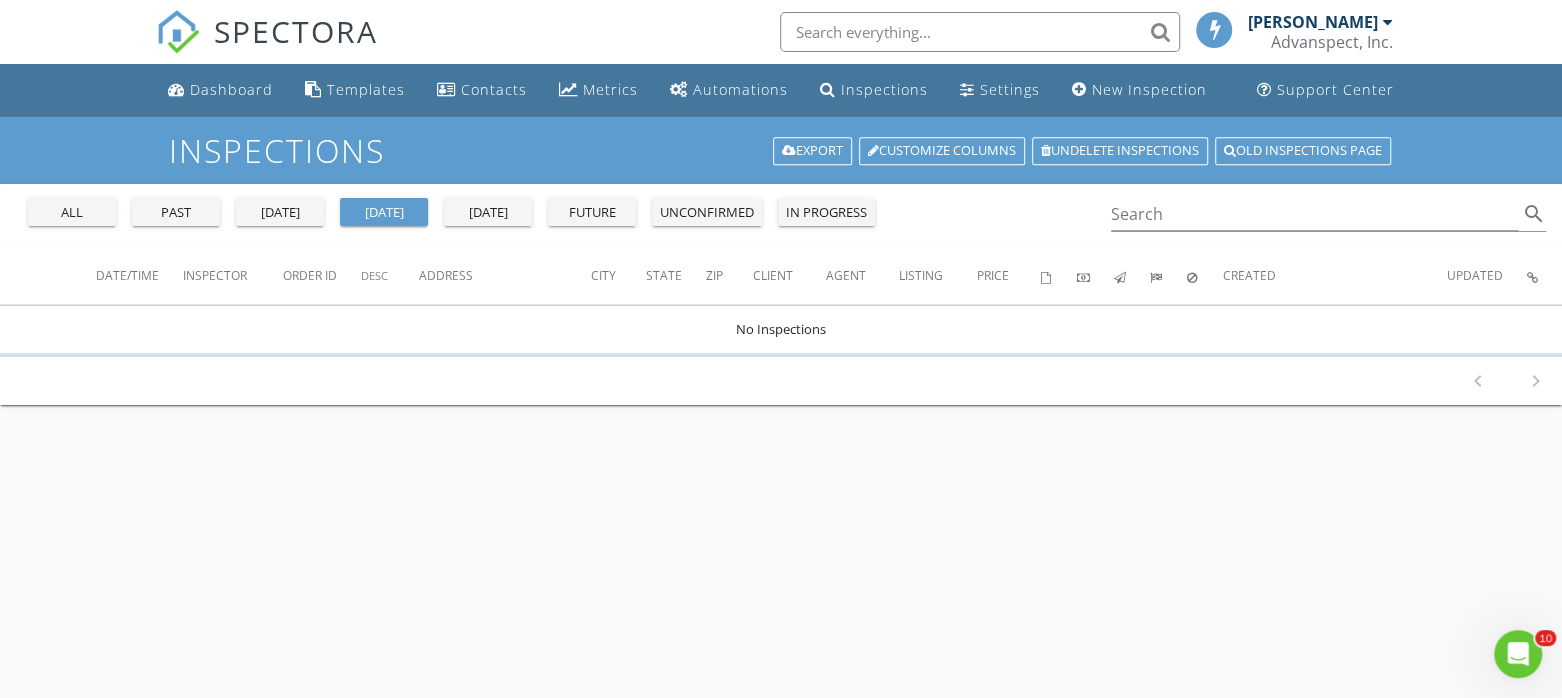 scroll, scrollTop: 0, scrollLeft: 0, axis: both 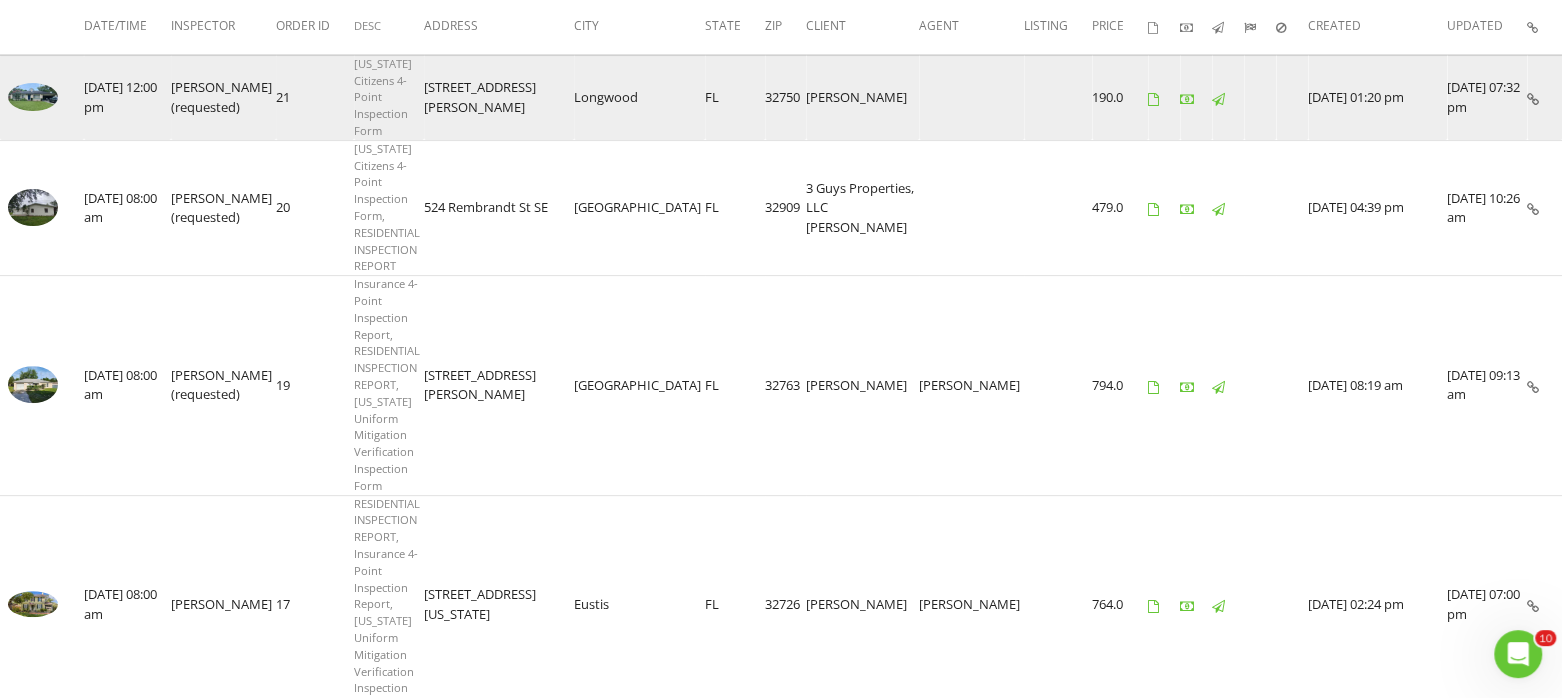 click at bounding box center (33, 97) 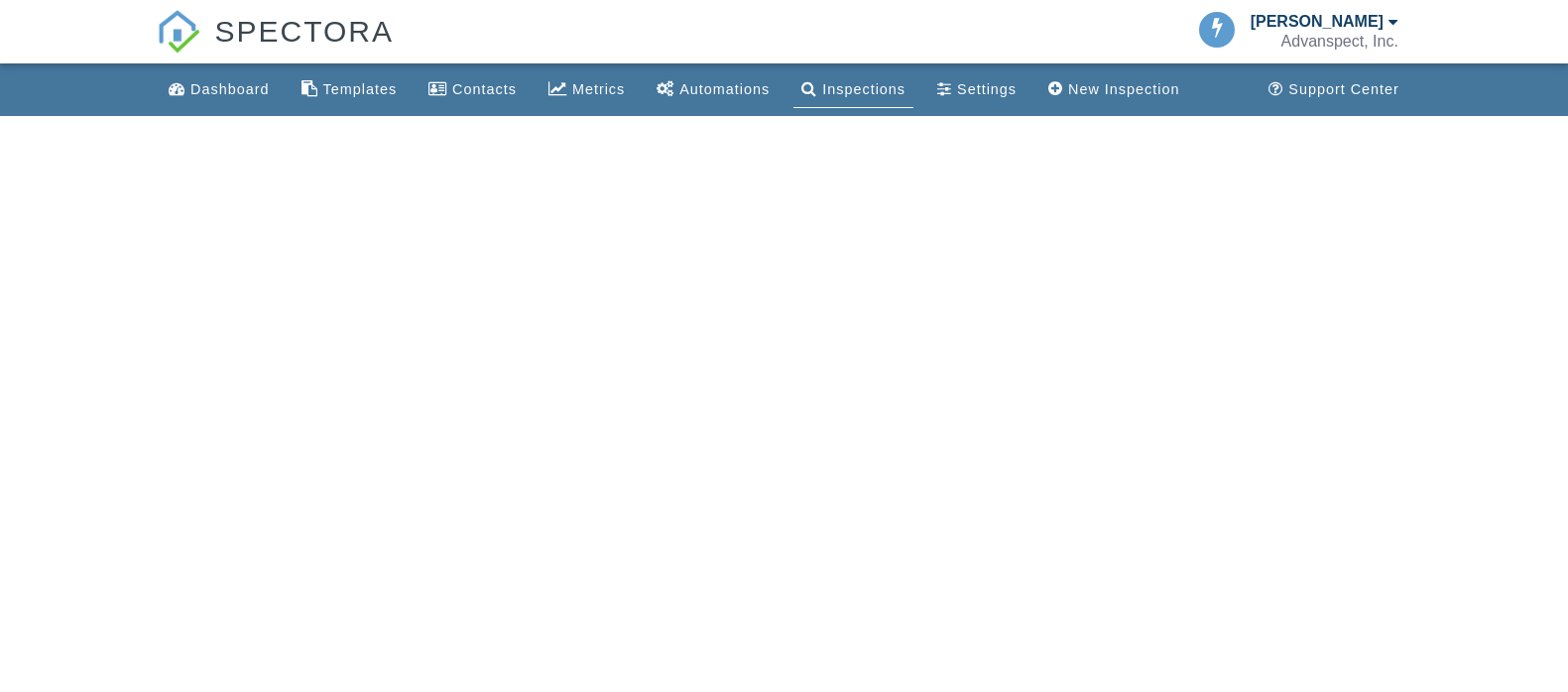 scroll, scrollTop: 0, scrollLeft: 0, axis: both 